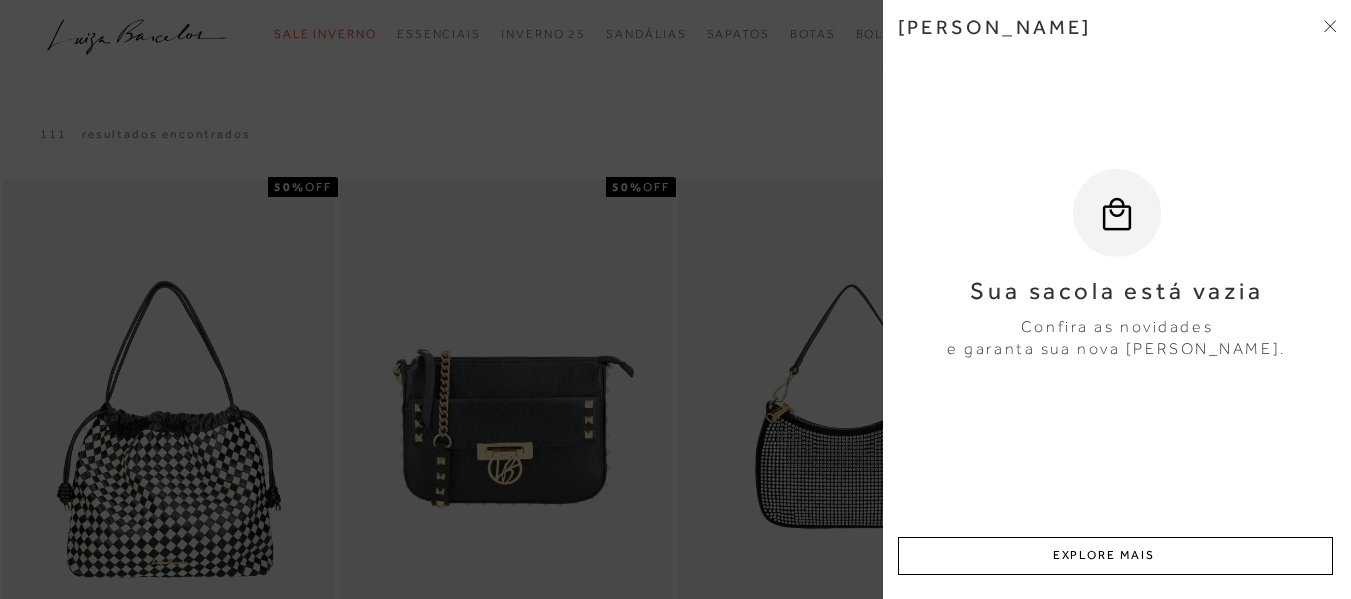 scroll, scrollTop: 0, scrollLeft: 0, axis: both 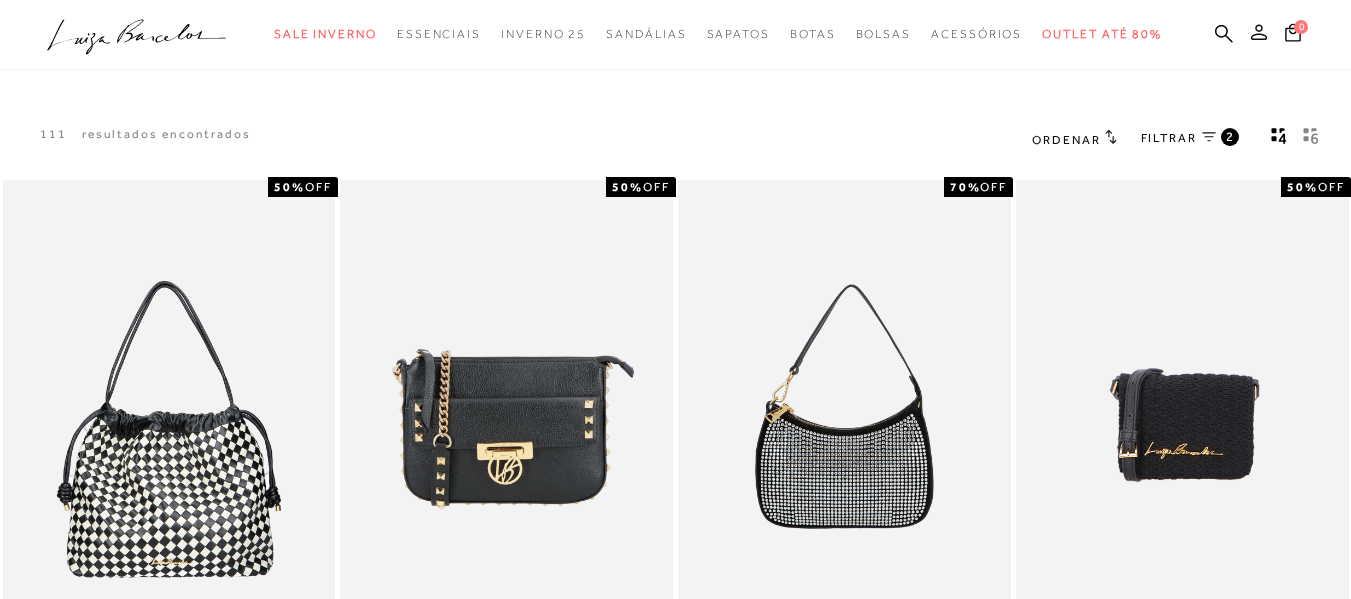 click 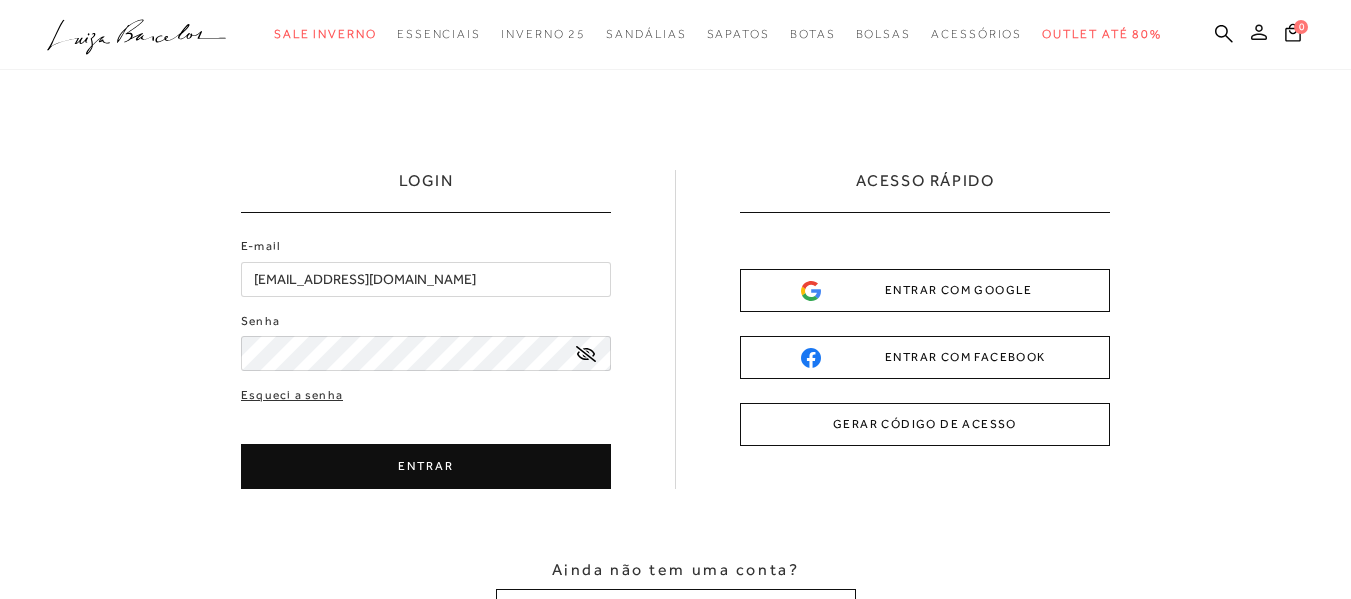 scroll, scrollTop: 0, scrollLeft: 0, axis: both 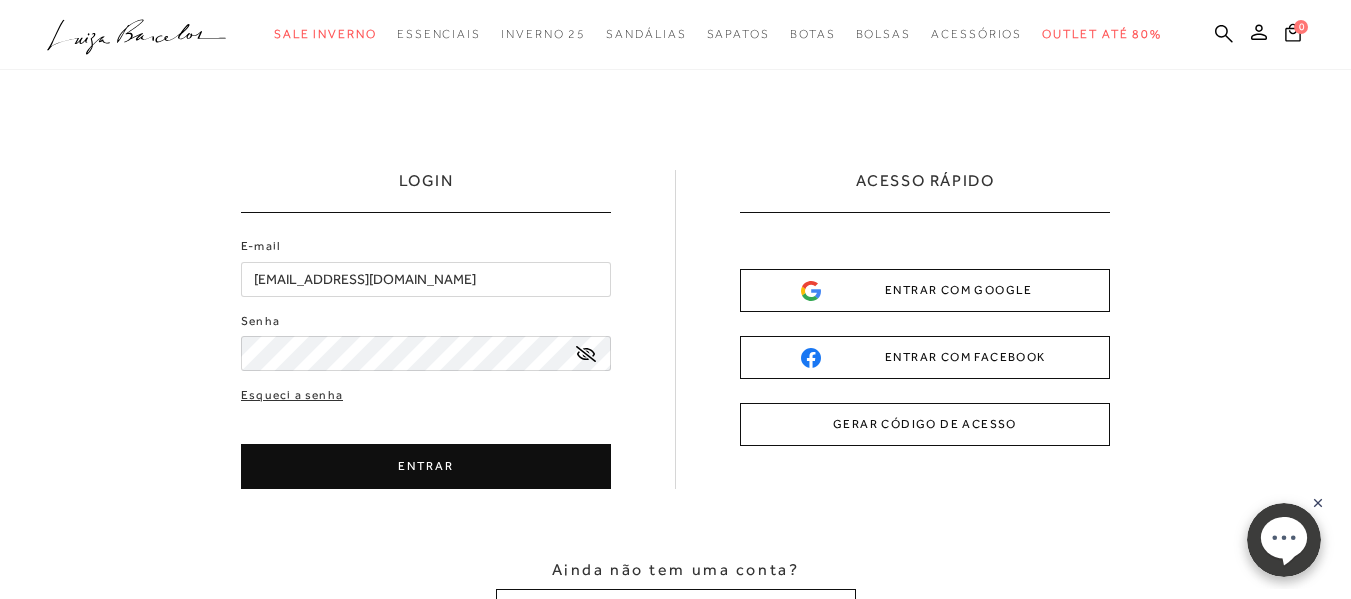 click on "ENTRAR" at bounding box center [426, 466] 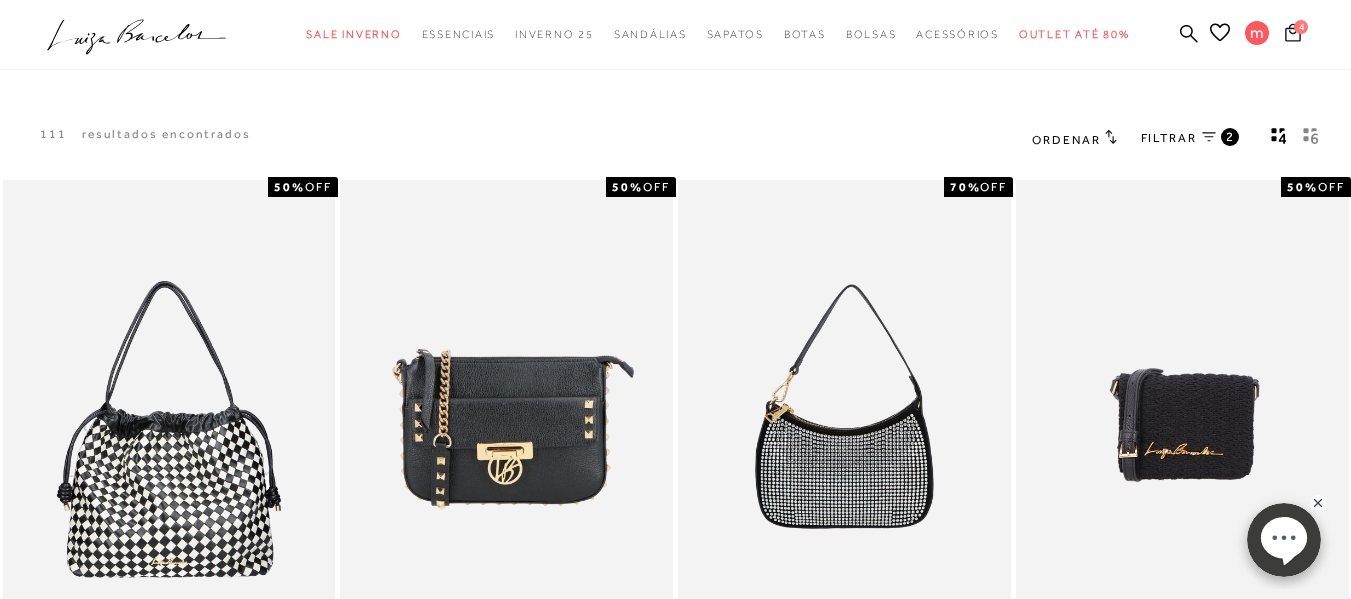 click 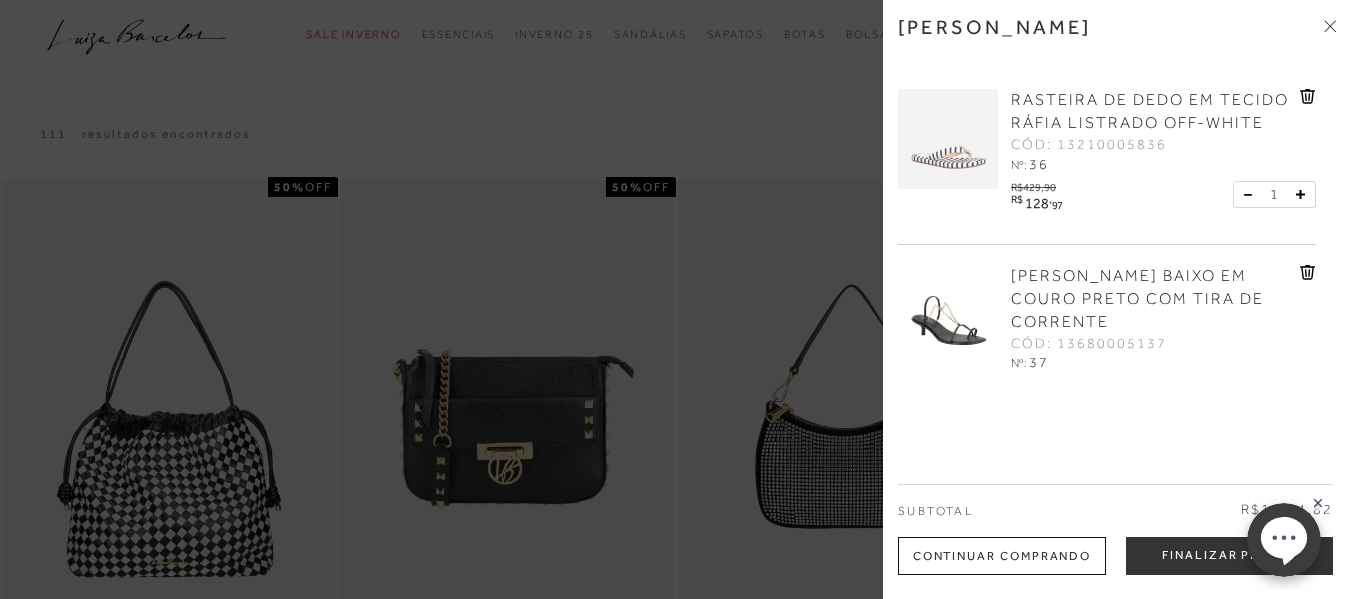 click at bounding box center (1296, 194) 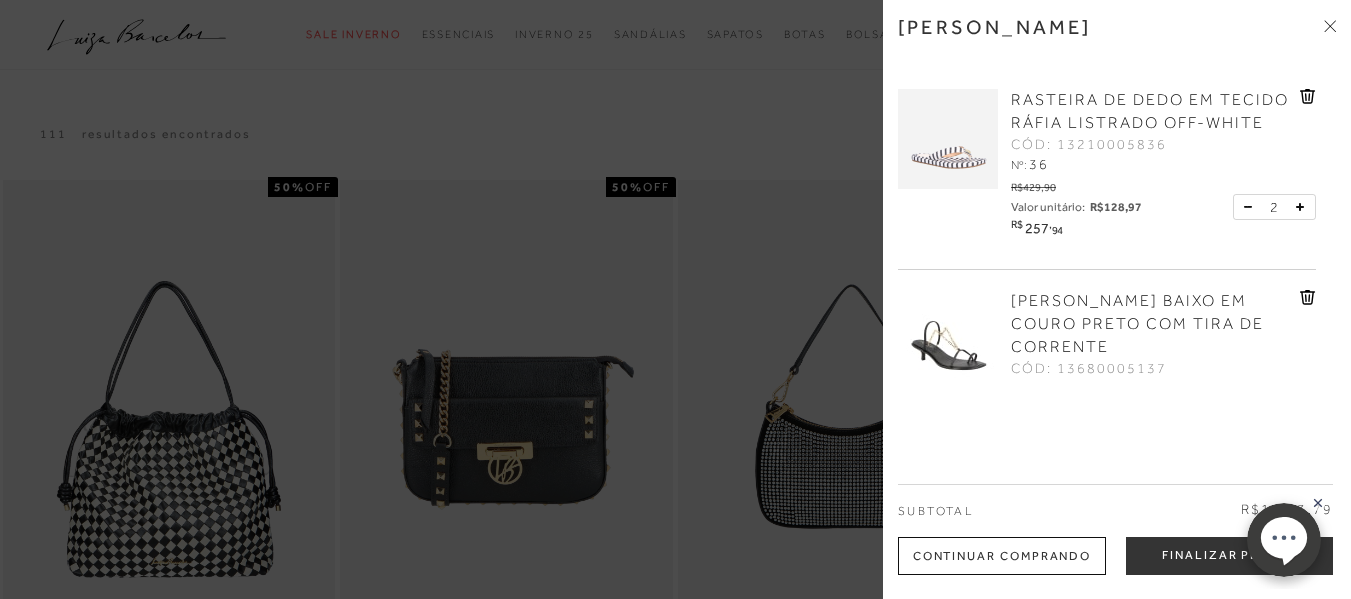 click 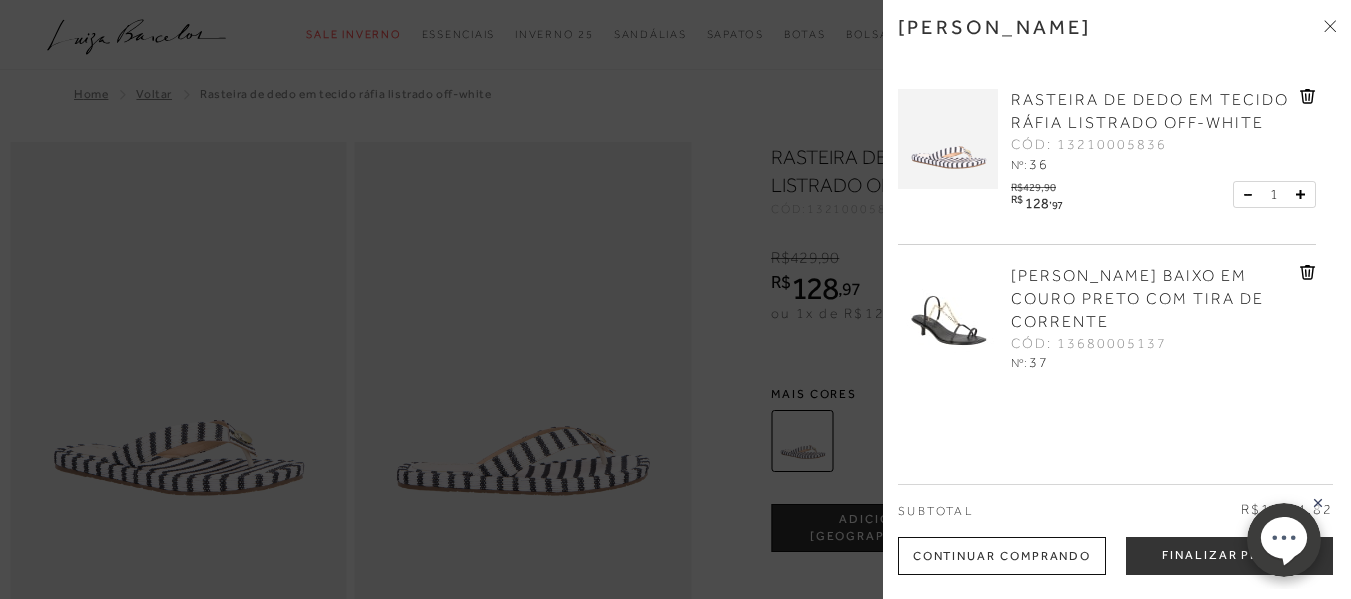 click at bounding box center [675, 299] 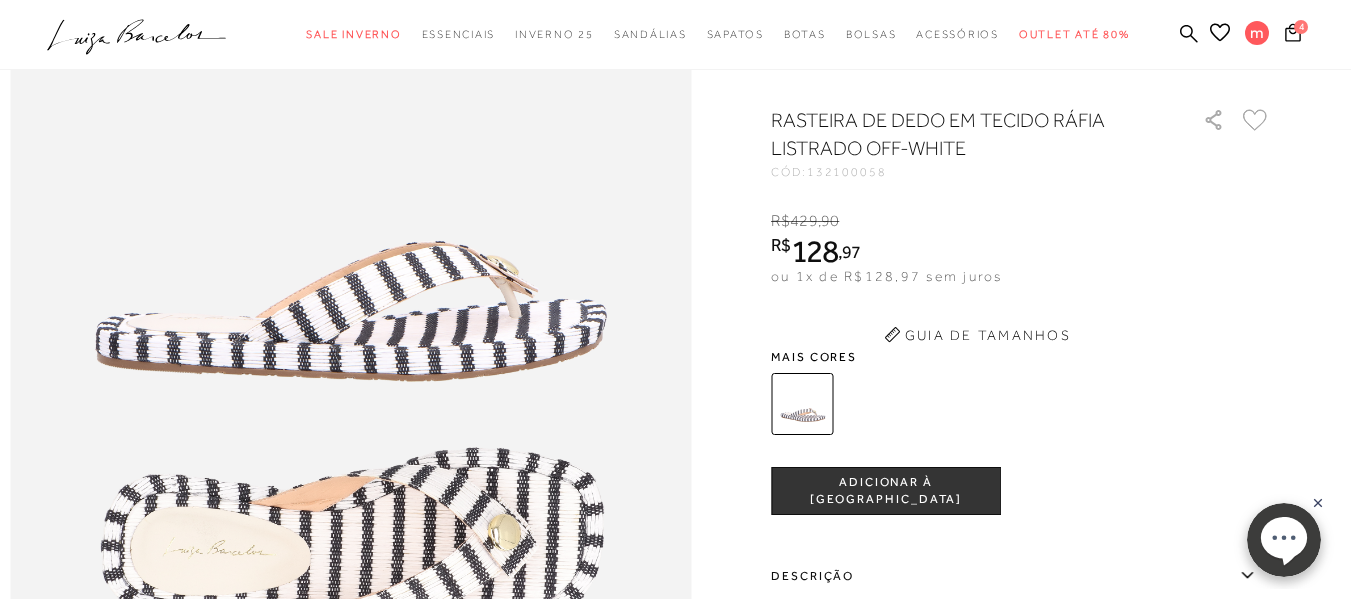 scroll, scrollTop: 1100, scrollLeft: 0, axis: vertical 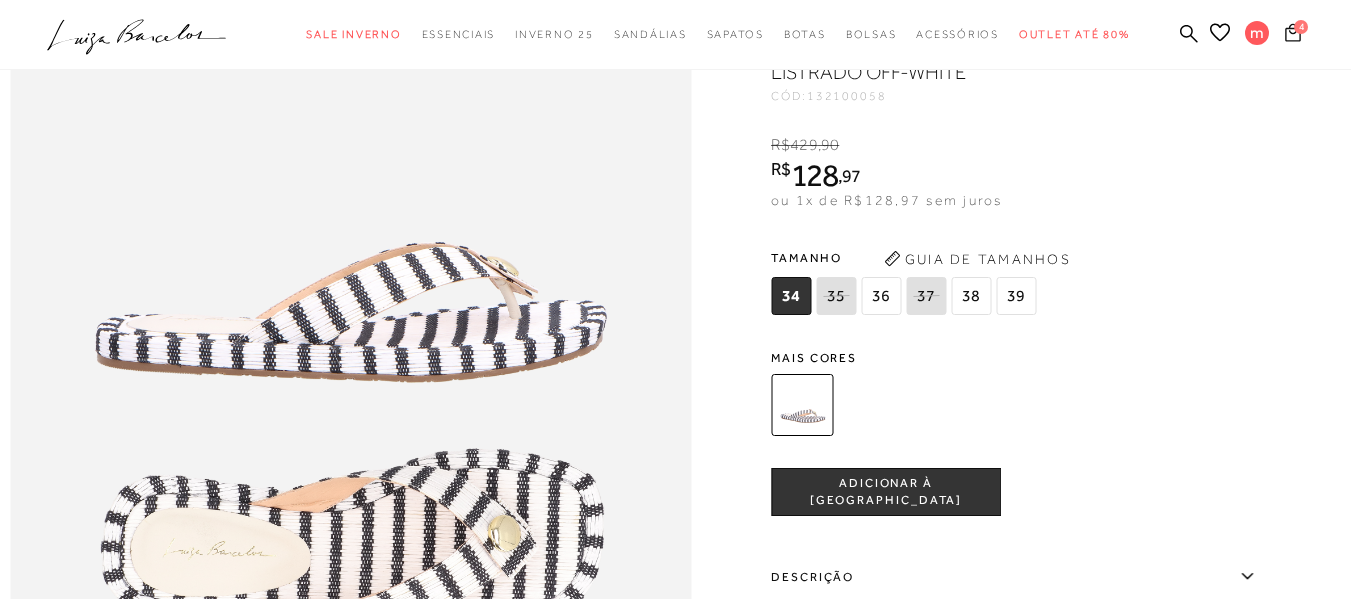 click 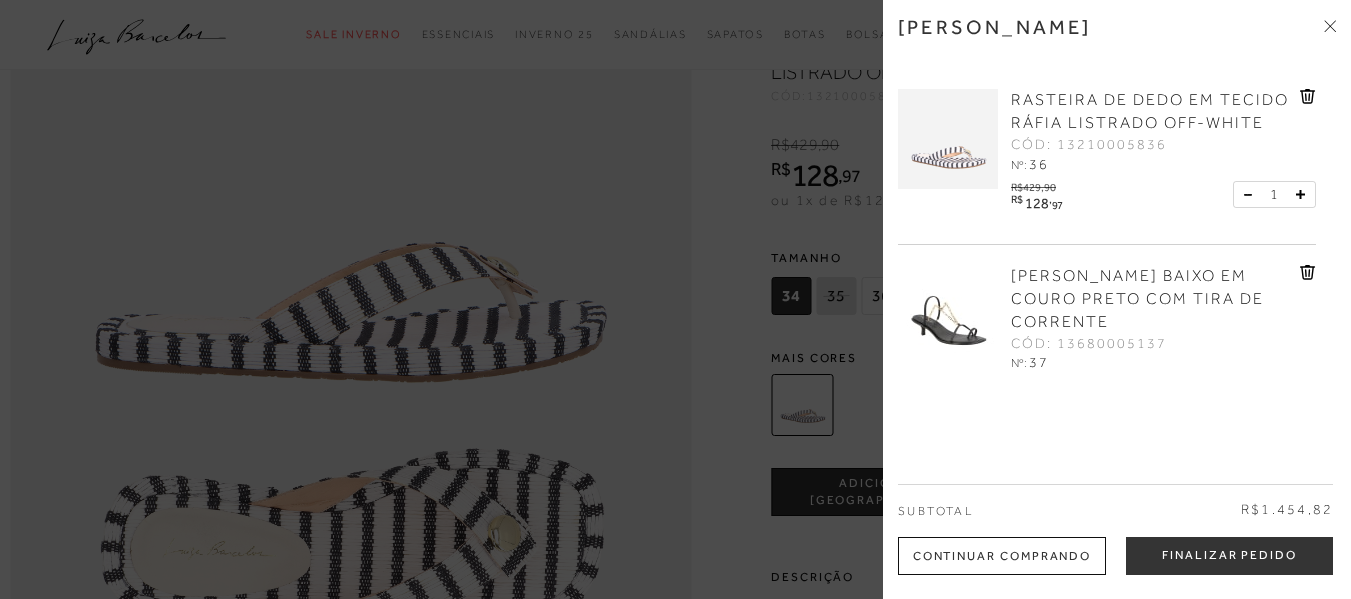 click 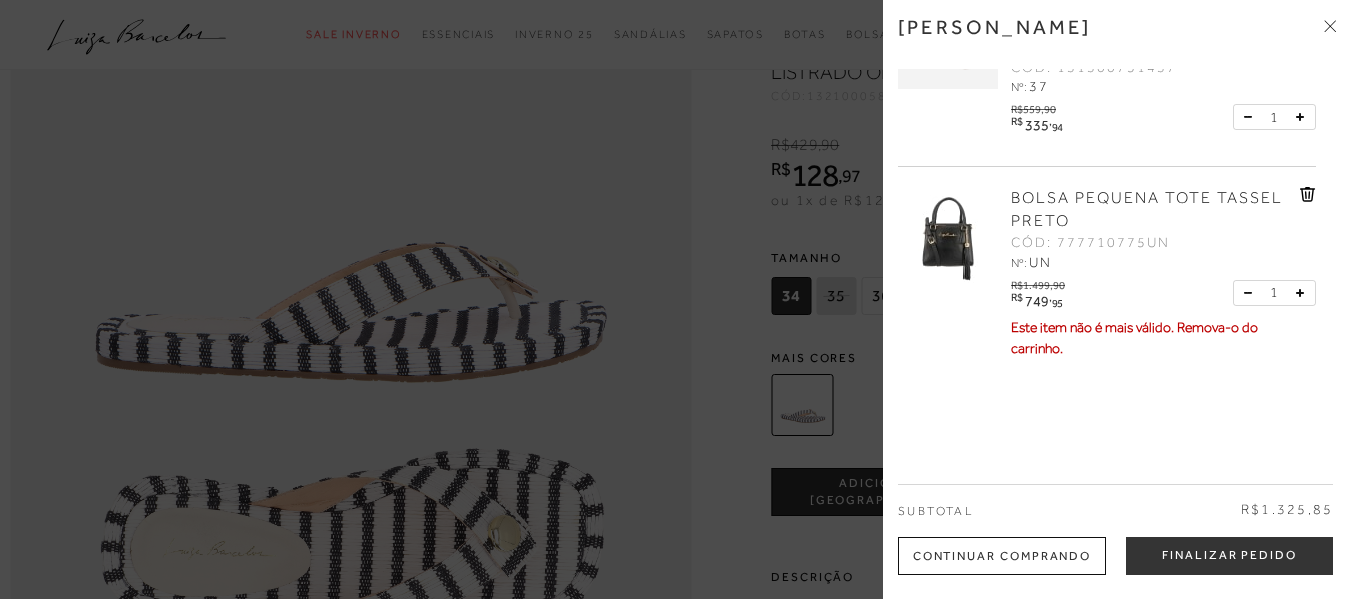 scroll, scrollTop: 305, scrollLeft: 0, axis: vertical 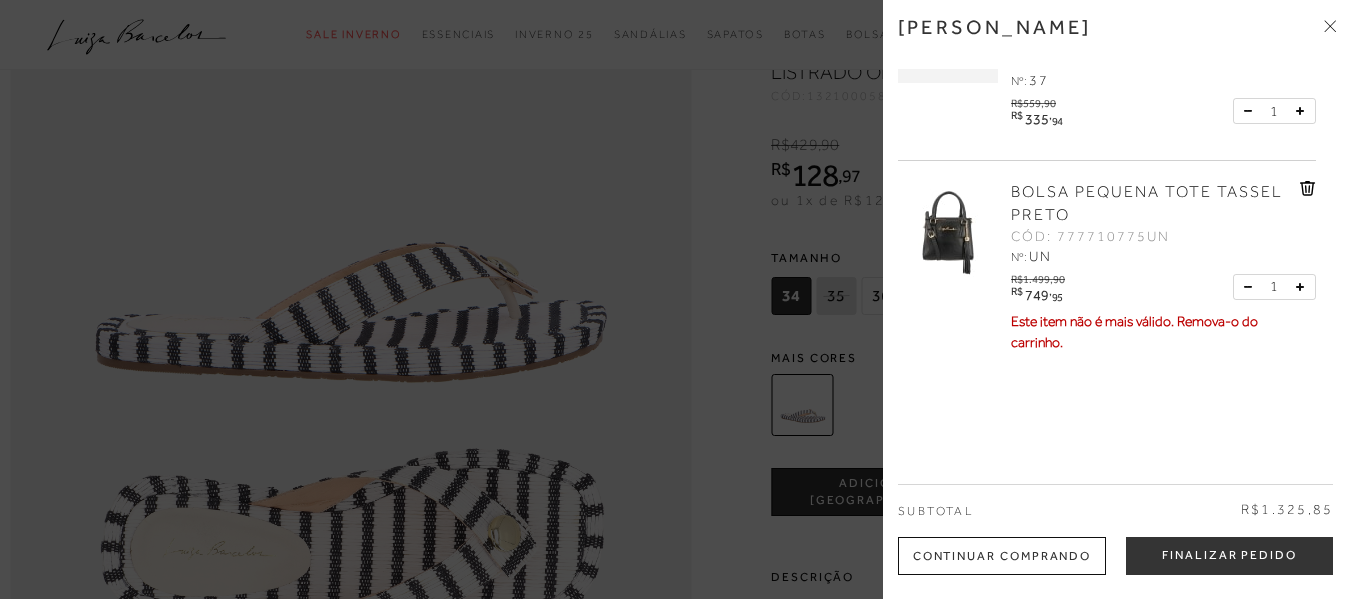 click 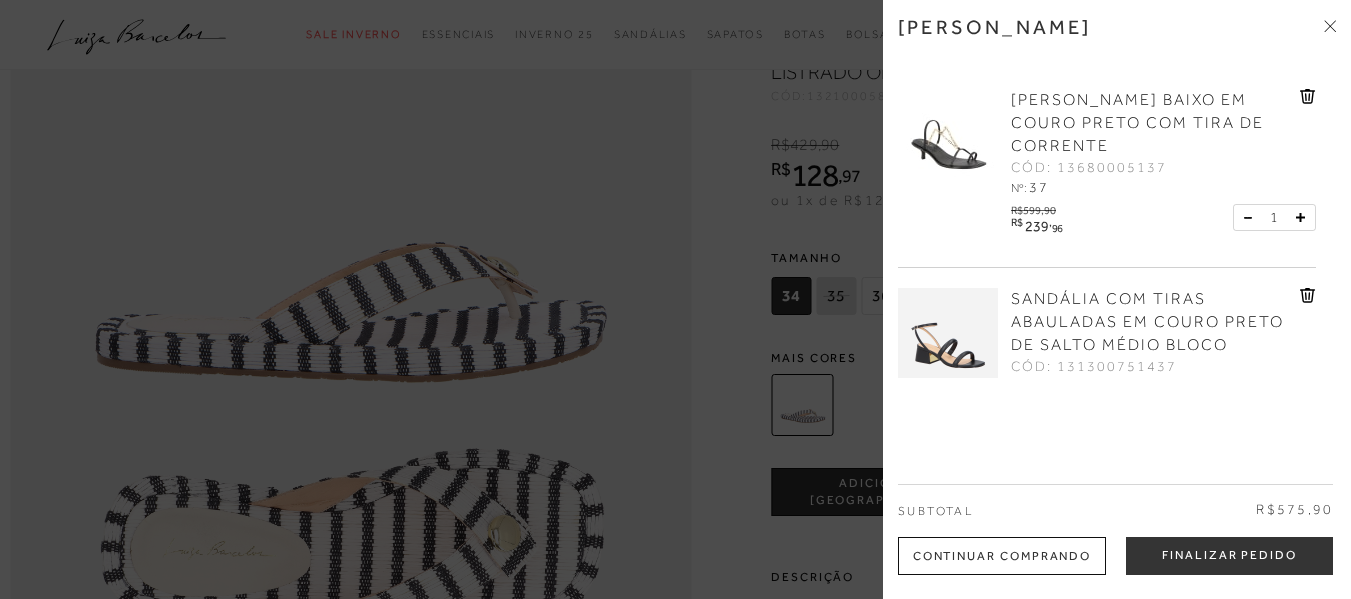 scroll, scrollTop: 87, scrollLeft: 0, axis: vertical 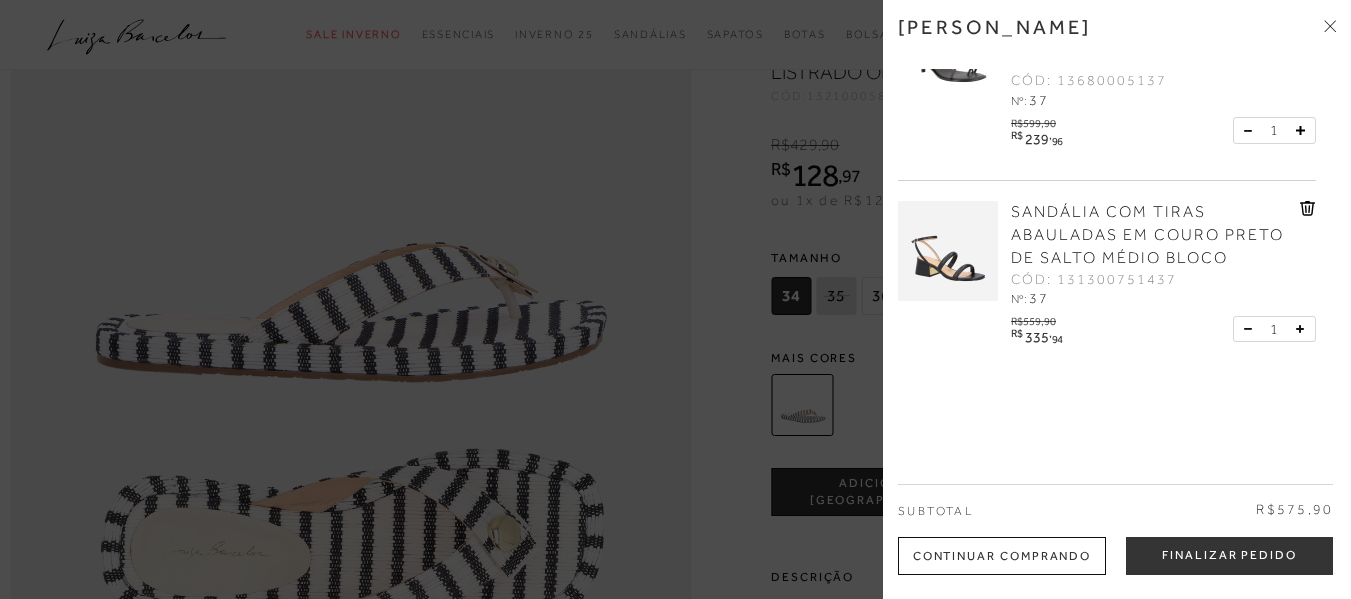 click on "SANDÁLIA COM TIRAS ABAULADAS EM COURO PRETO DE SALTO MÉDIO BLOCO" at bounding box center [1153, 235] 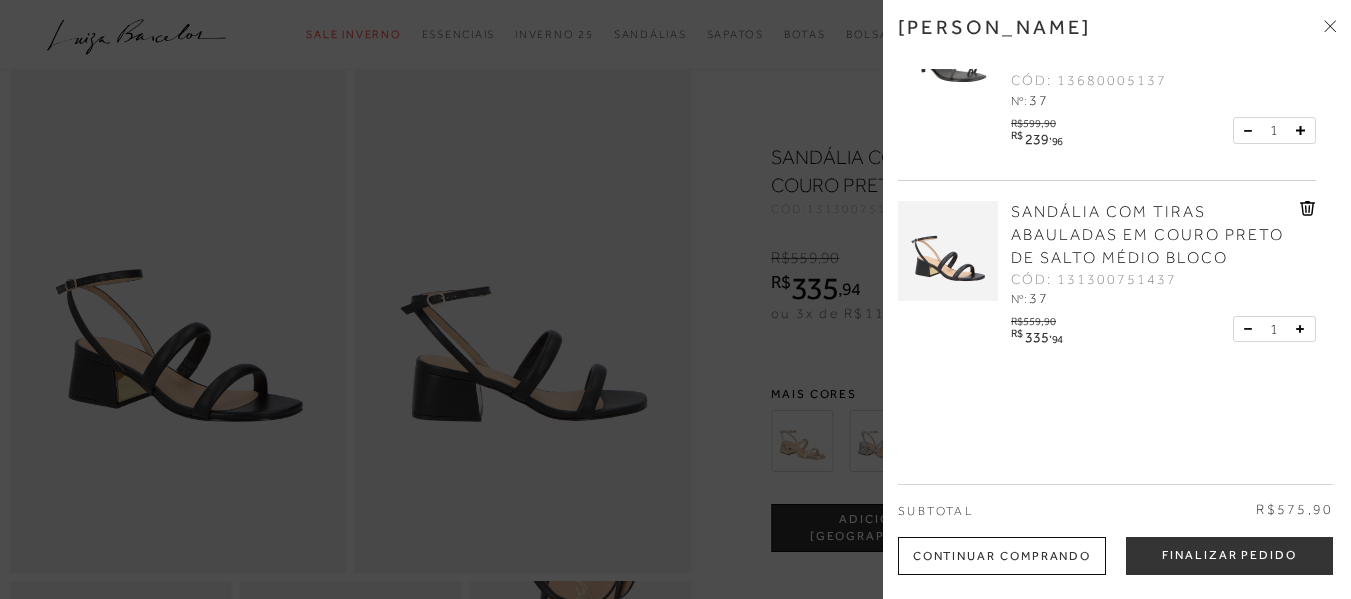scroll, scrollTop: 0, scrollLeft: 0, axis: both 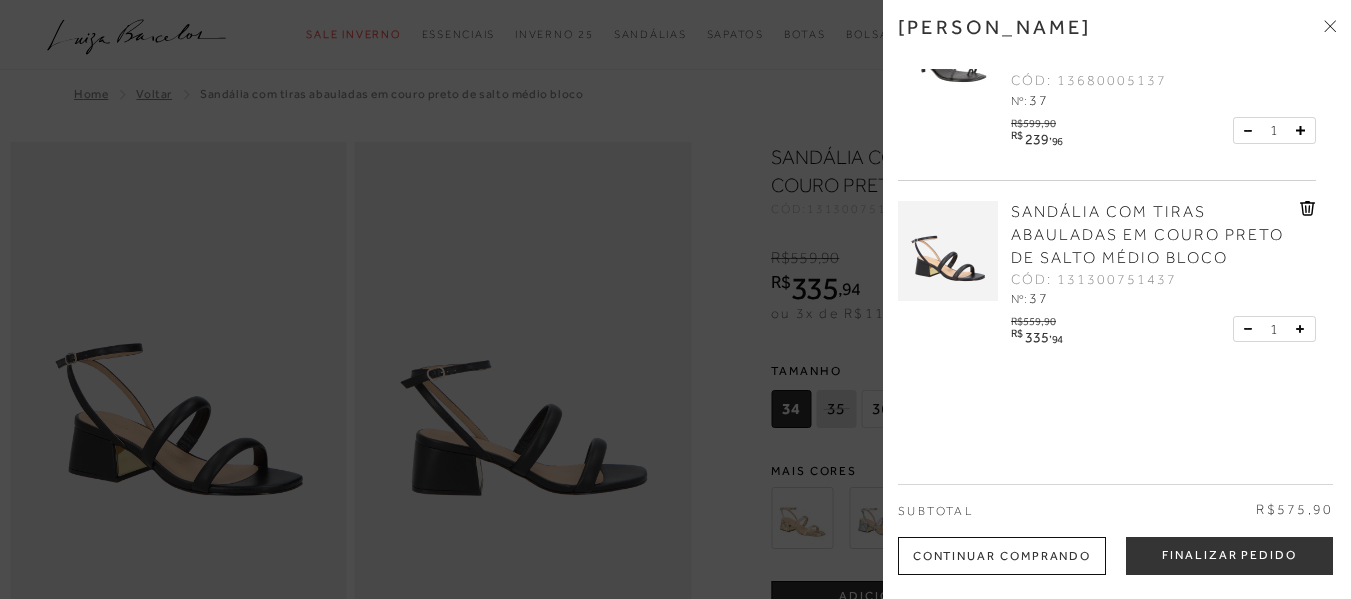 click at bounding box center (675, 299) 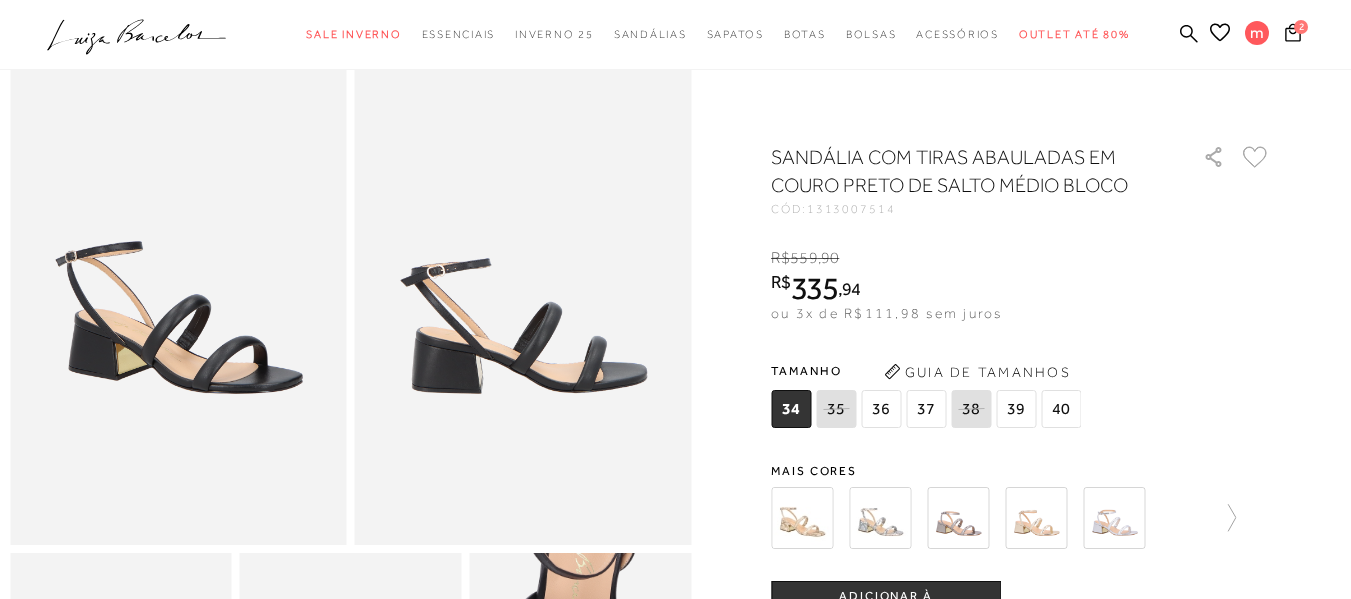 scroll, scrollTop: 100, scrollLeft: 0, axis: vertical 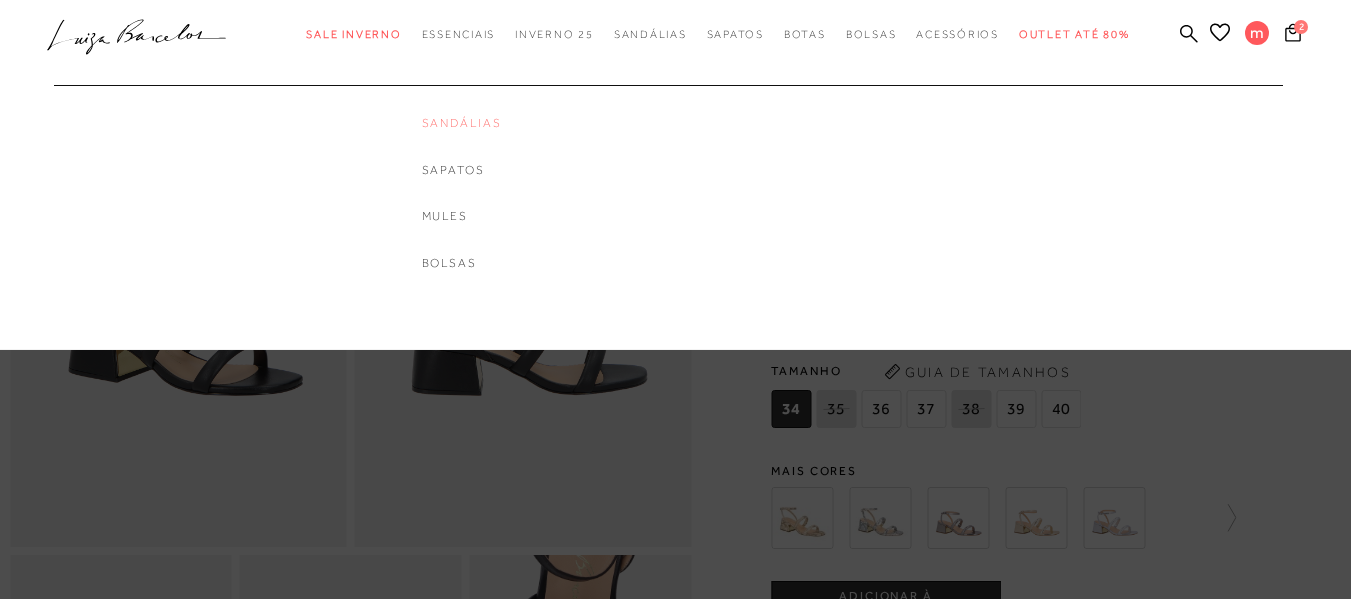 click on "Sandálias" at bounding box center (462, 123) 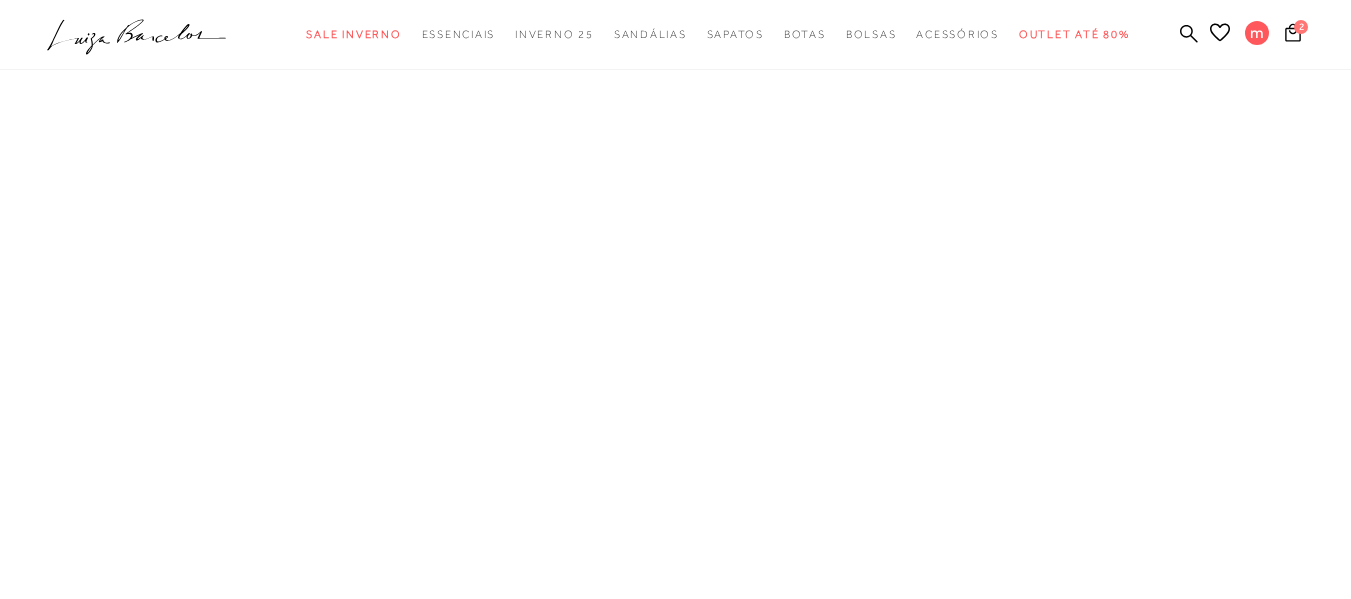 scroll, scrollTop: 0, scrollLeft: 0, axis: both 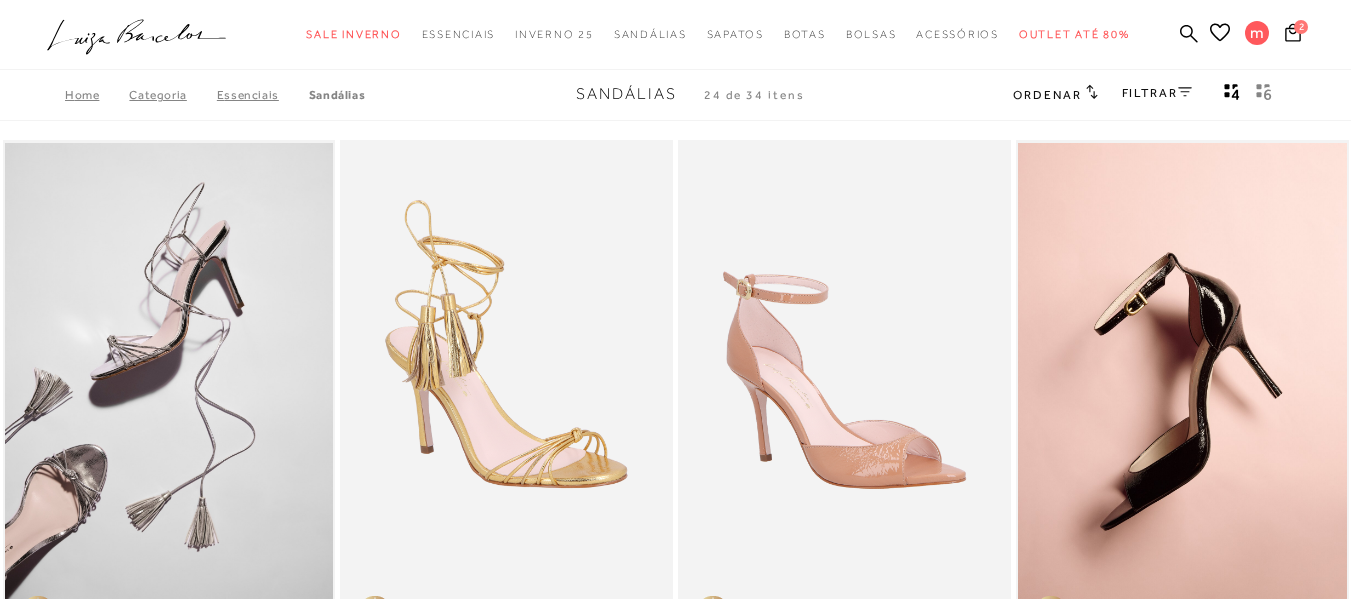 click on "FILTRAR" at bounding box center (1157, 93) 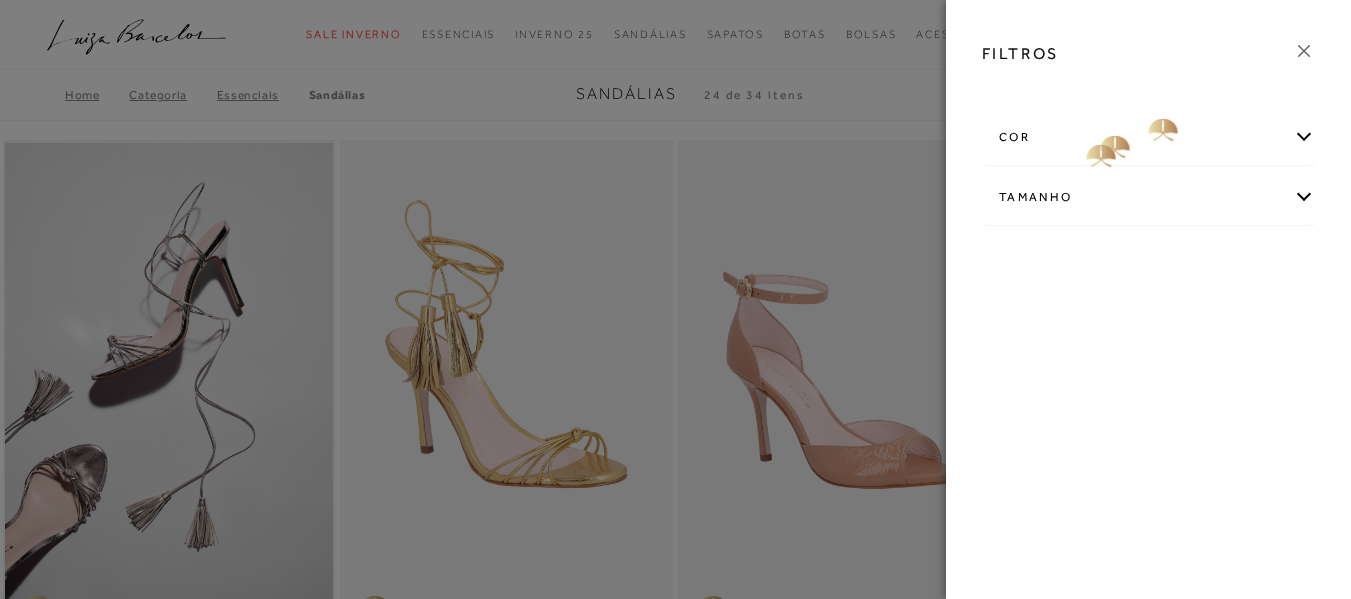 click on "cor" at bounding box center (1148, 137) 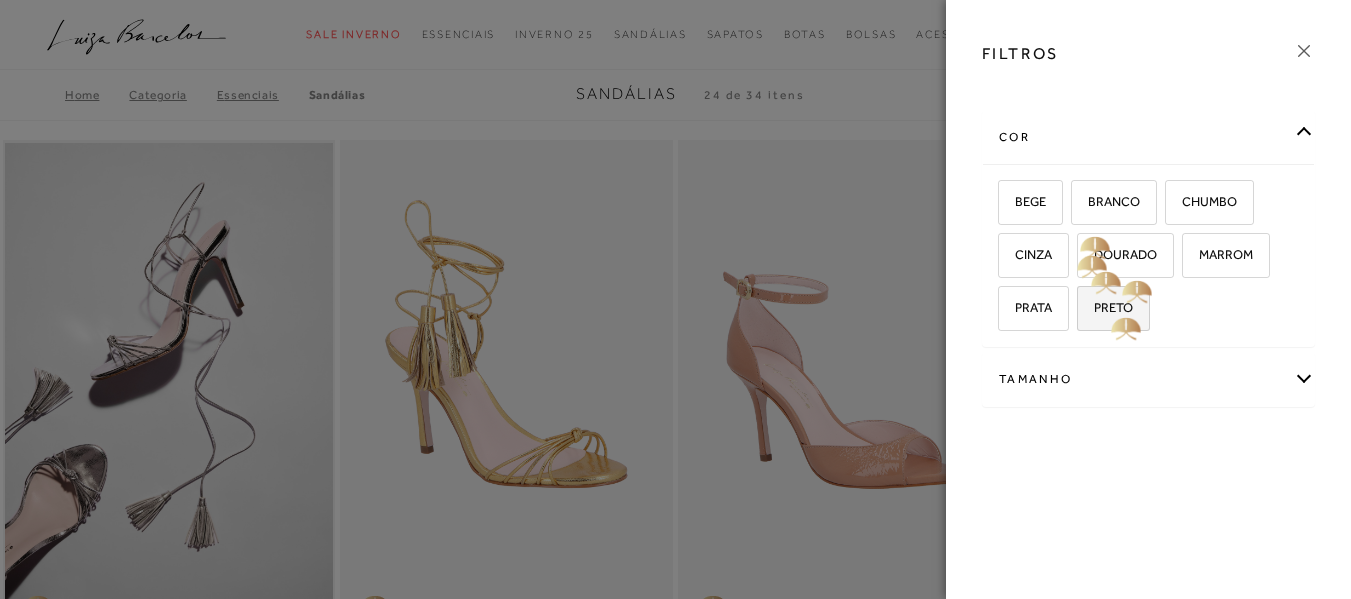 click on "PRETO" at bounding box center [1106, 307] 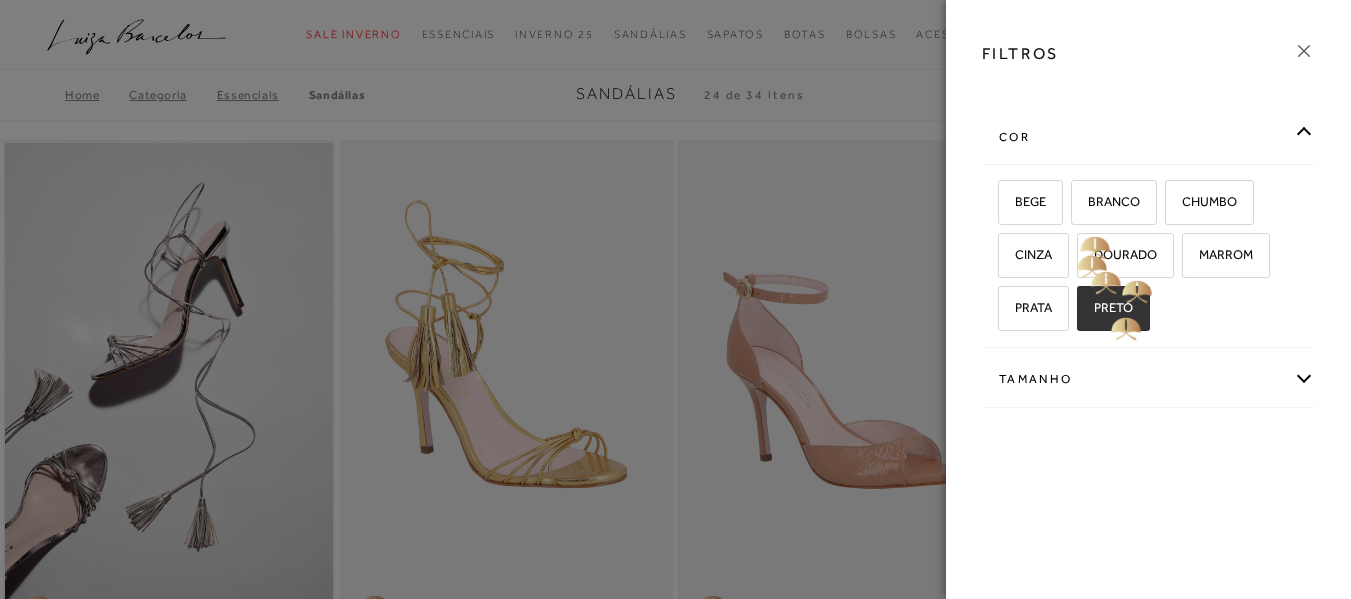 checkbox on "true" 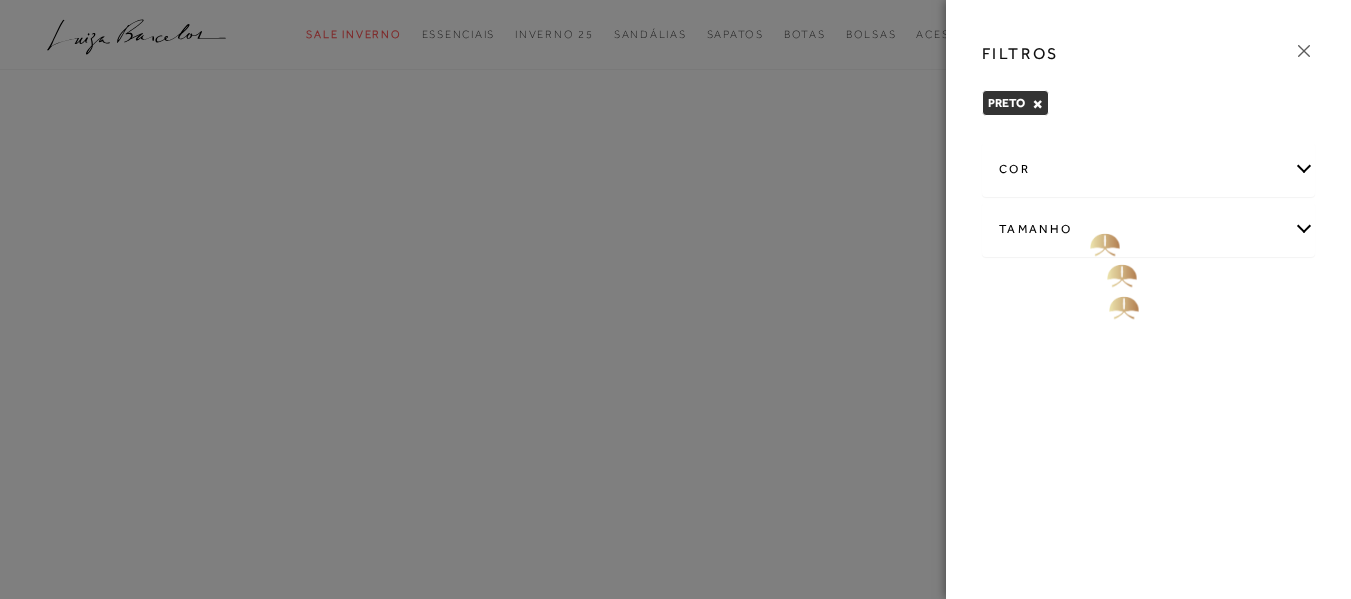 click on "Tamanho" at bounding box center (1148, 229) 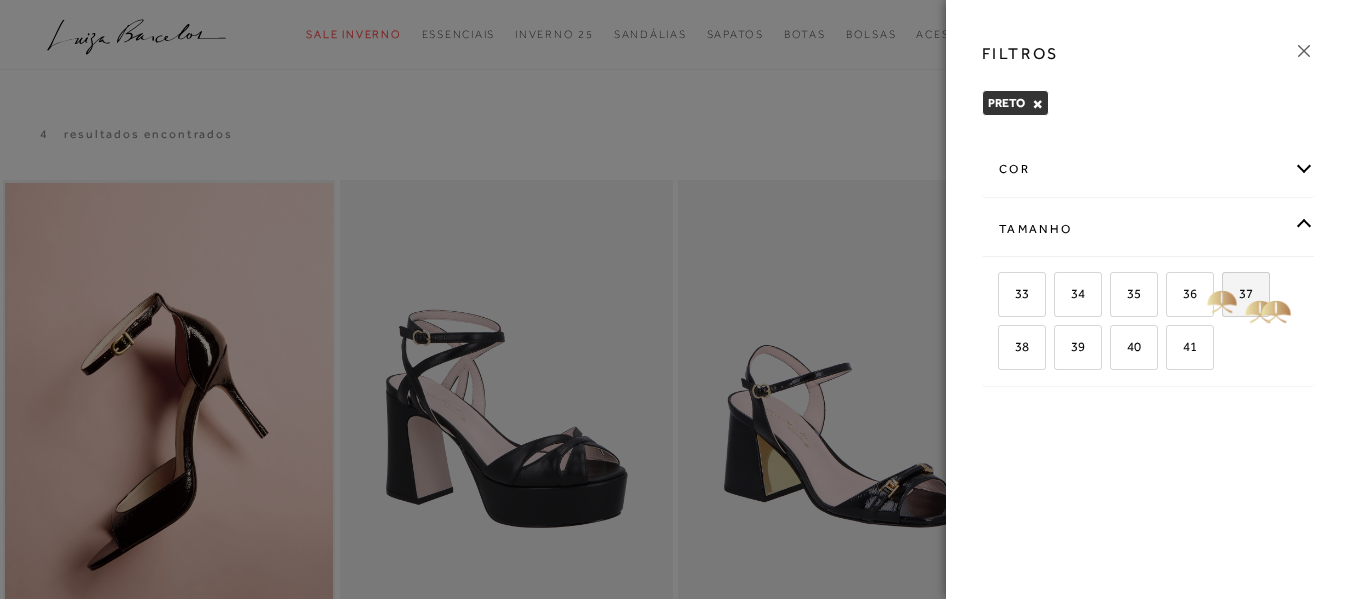 click on "37" at bounding box center (1246, 294) 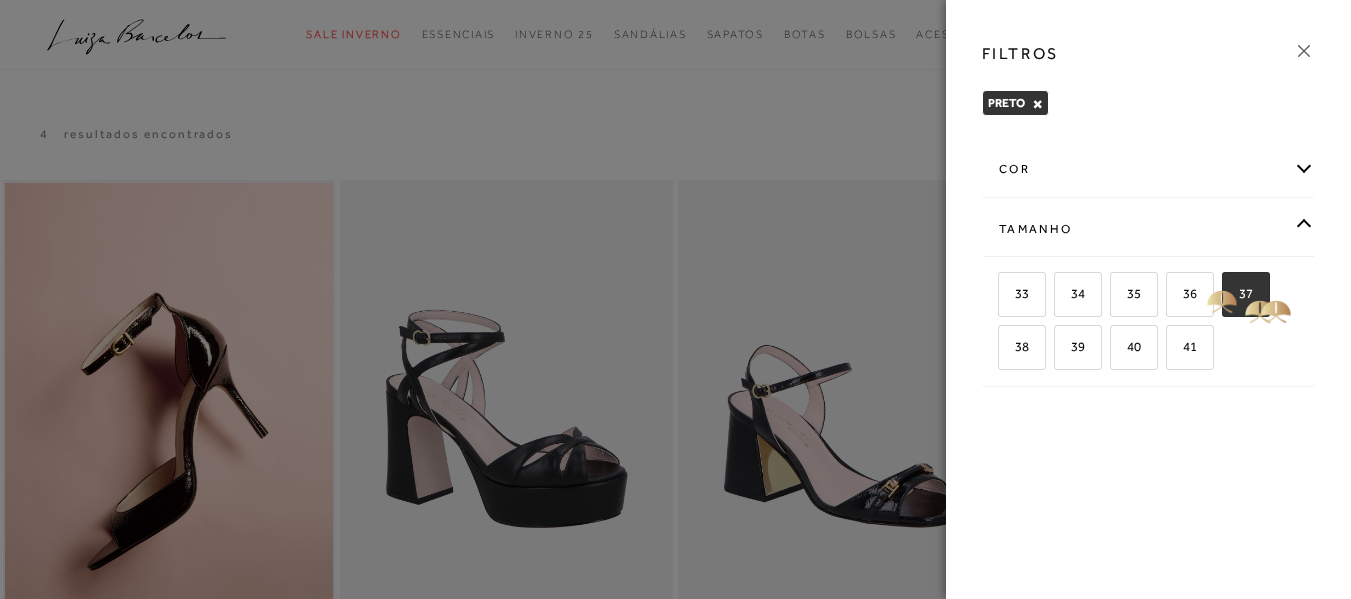 checkbox on "true" 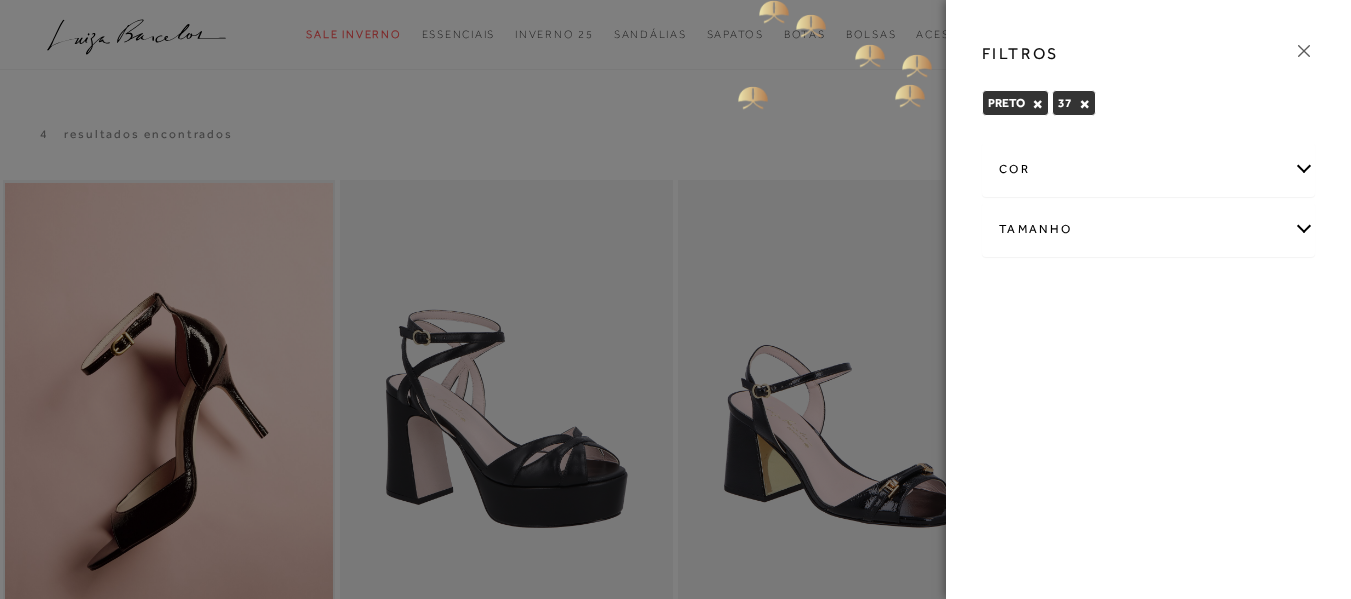 click at bounding box center (675, 299) 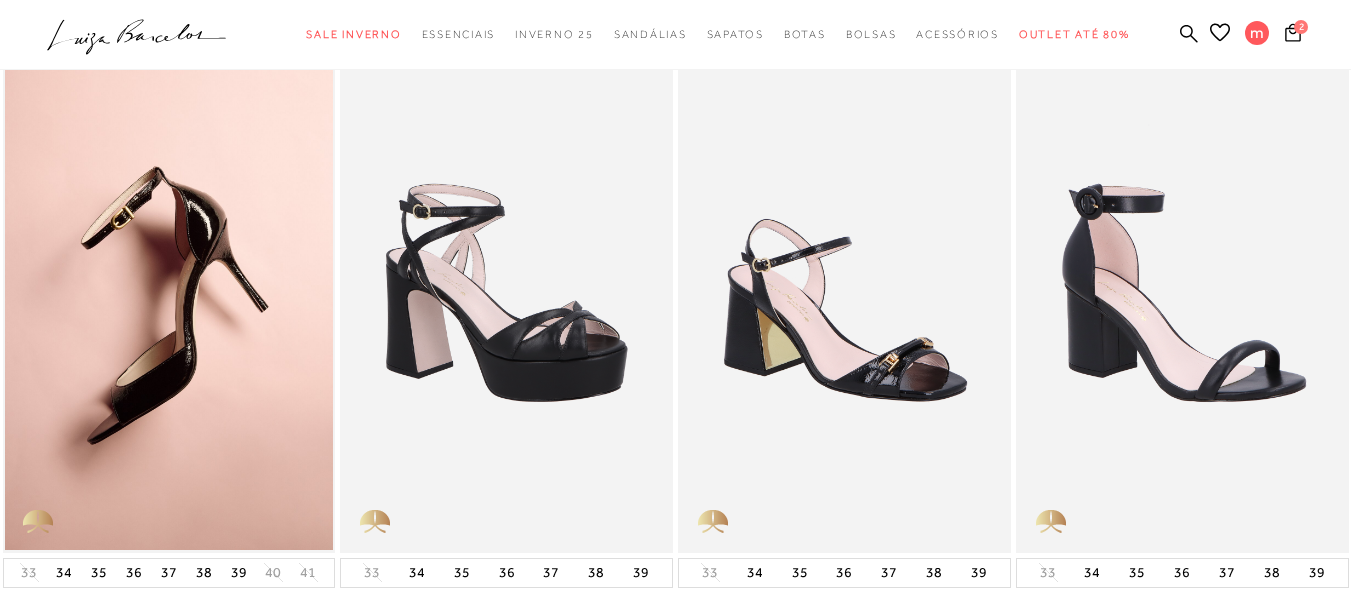 scroll, scrollTop: 0, scrollLeft: 0, axis: both 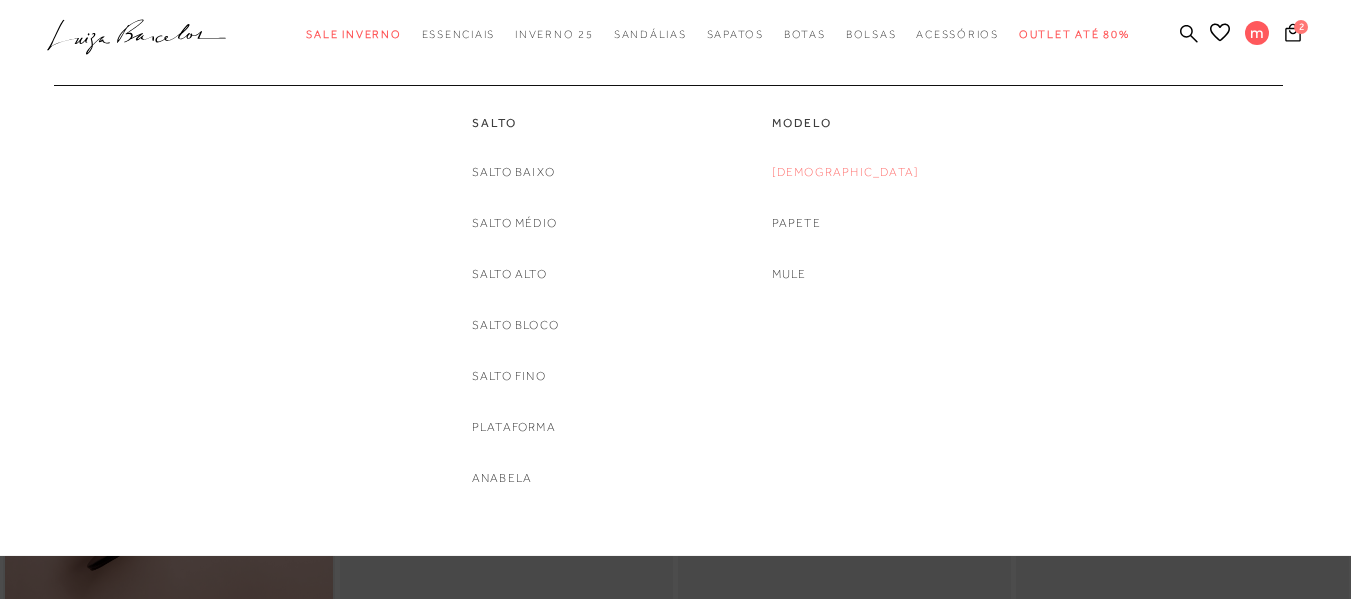 click on "[DEMOGRAPHIC_DATA]" at bounding box center (846, 172) 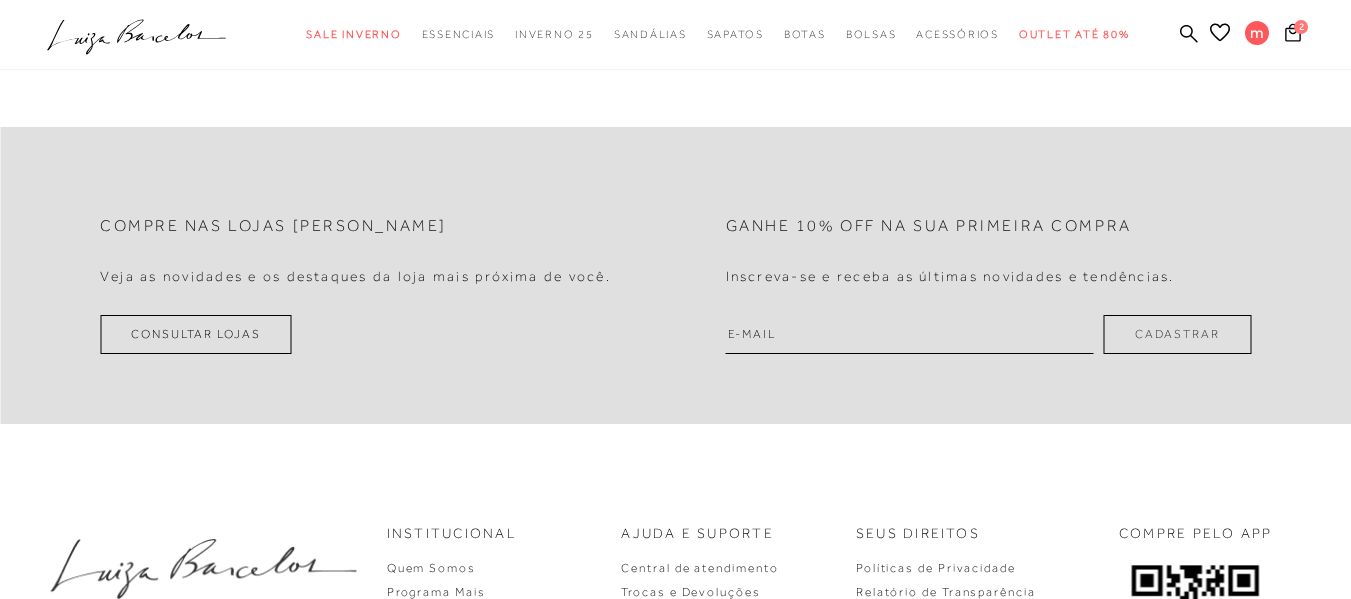 scroll, scrollTop: 0, scrollLeft: 0, axis: both 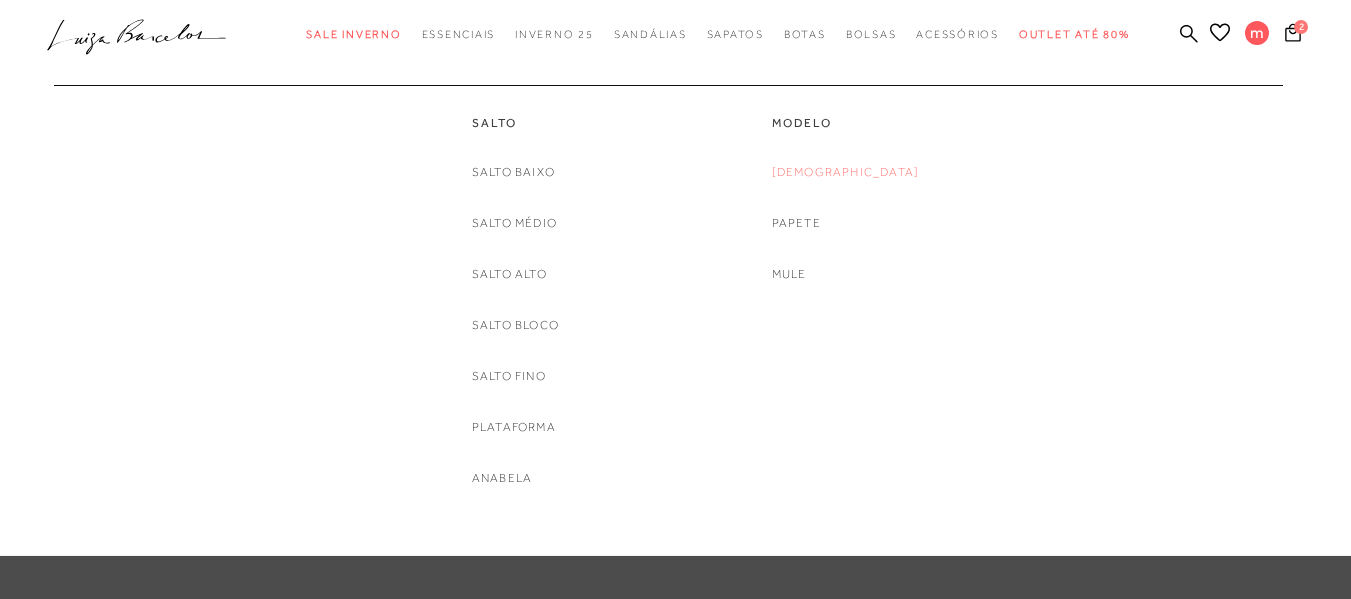 click on "[DEMOGRAPHIC_DATA]" at bounding box center [846, 172] 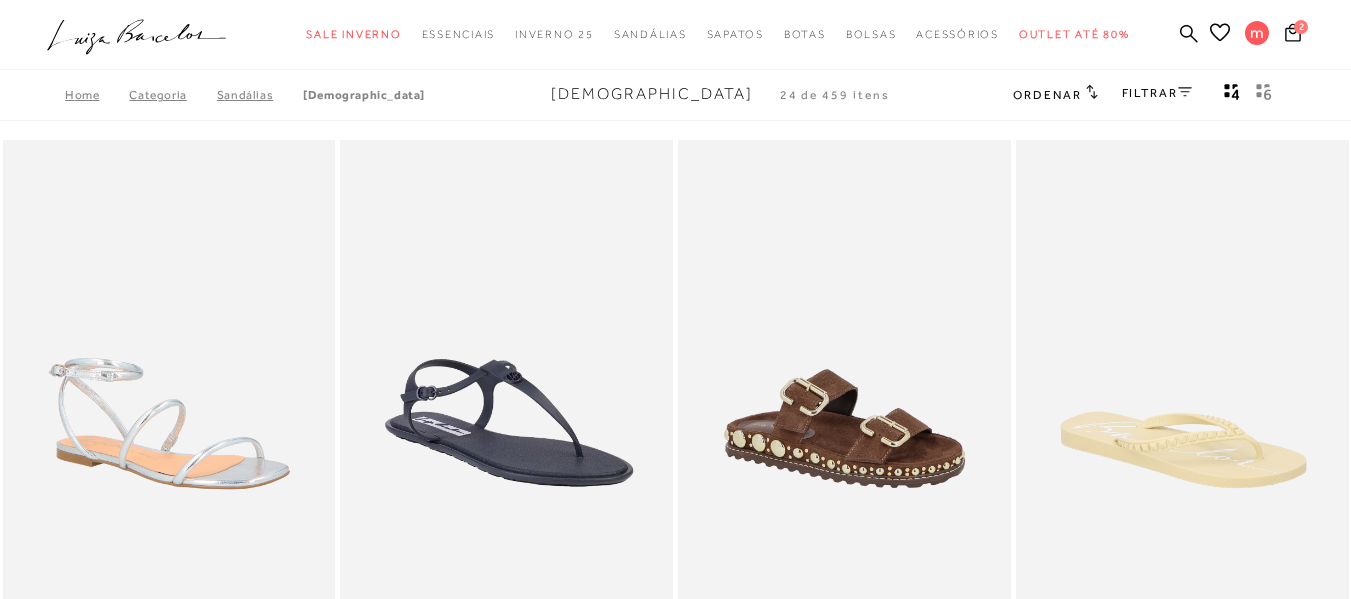 scroll, scrollTop: 0, scrollLeft: 0, axis: both 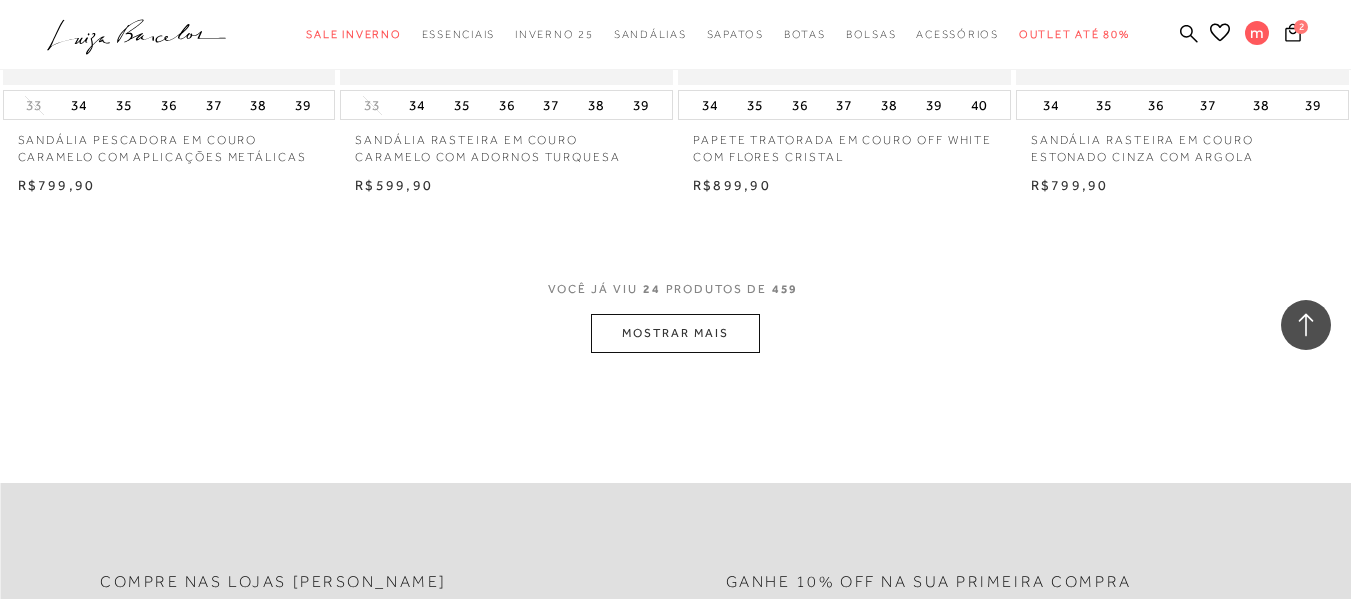 click on "MOSTRAR MAIS" at bounding box center [675, 333] 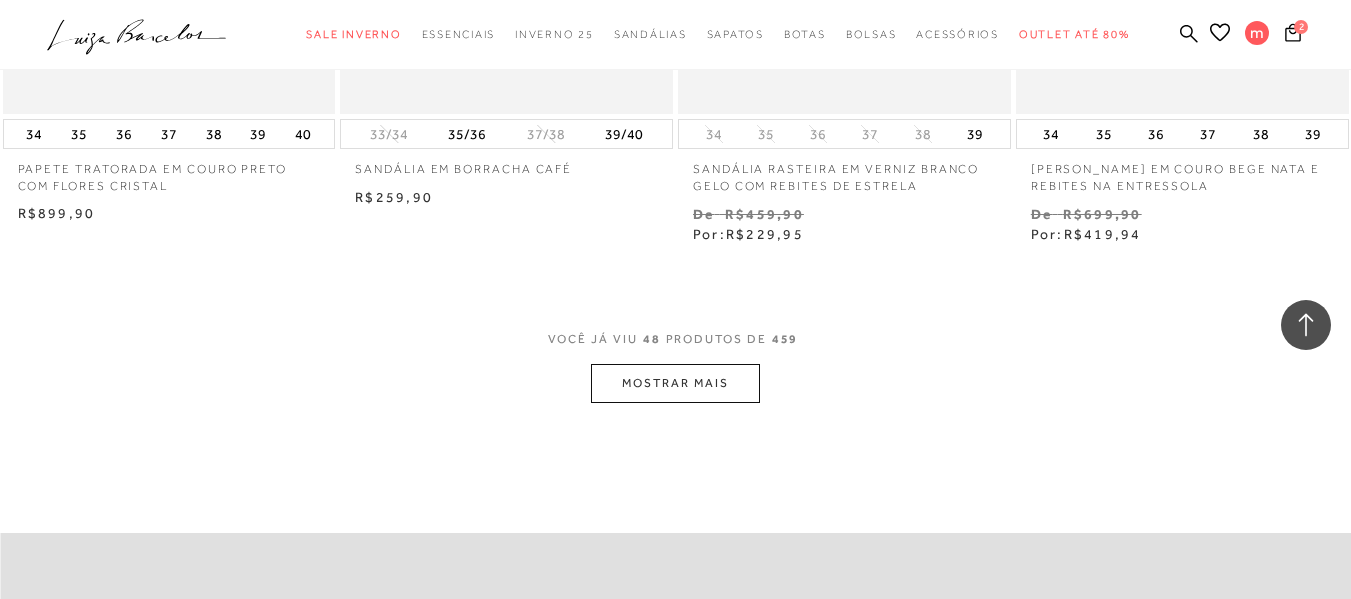 scroll, scrollTop: 7500, scrollLeft: 0, axis: vertical 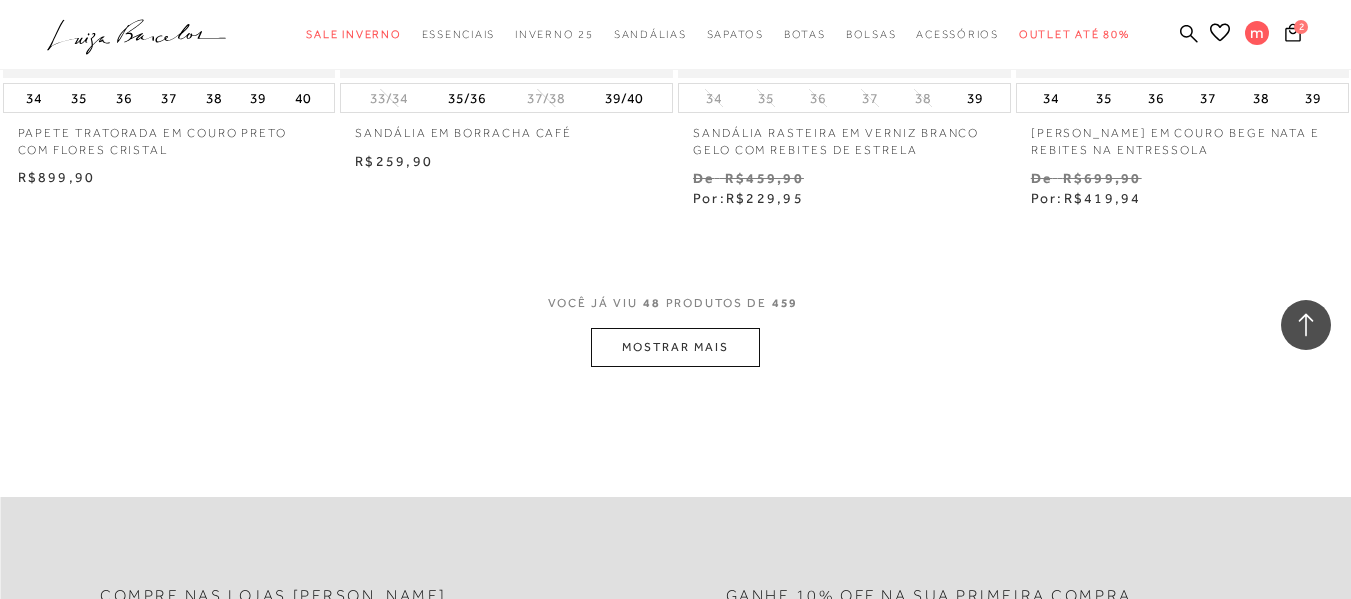click on "MOSTRAR MAIS" at bounding box center (675, 347) 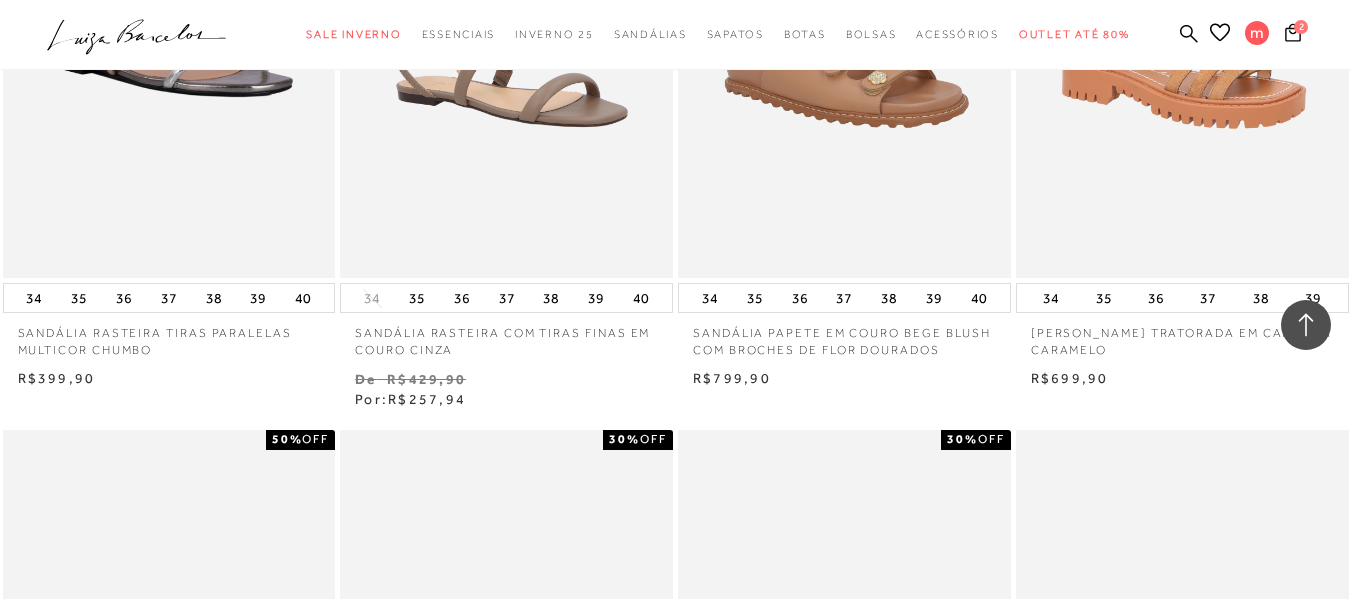 scroll, scrollTop: 8500, scrollLeft: 0, axis: vertical 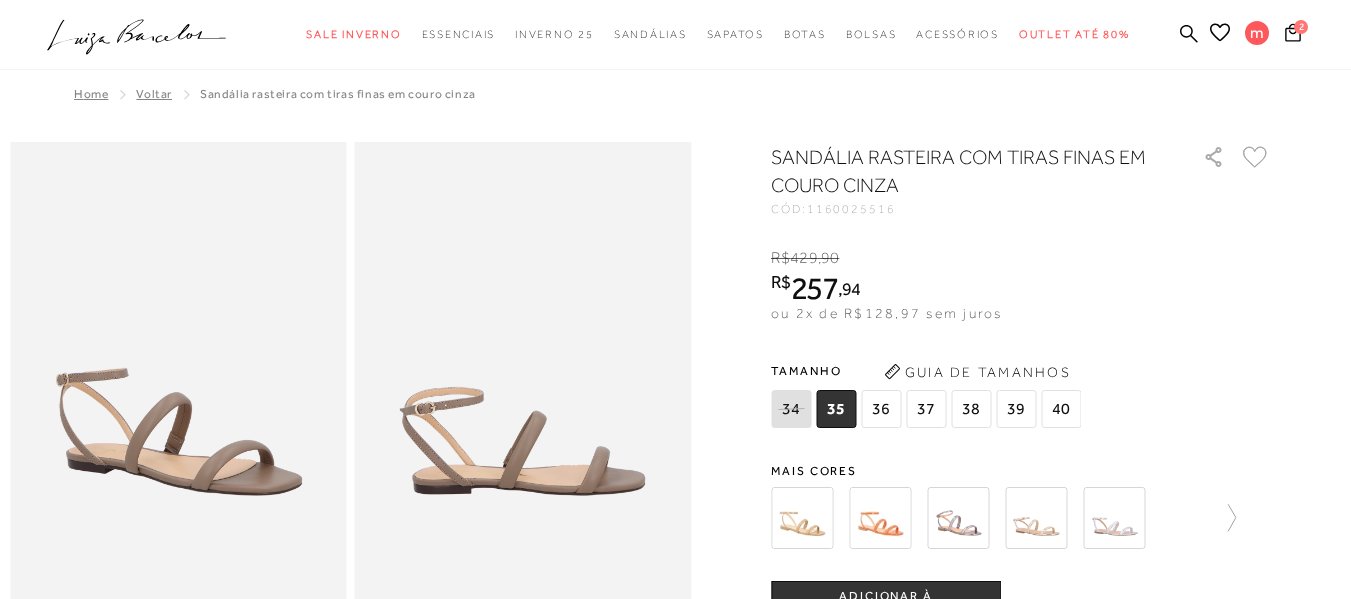 click at bounding box center [1114, 518] 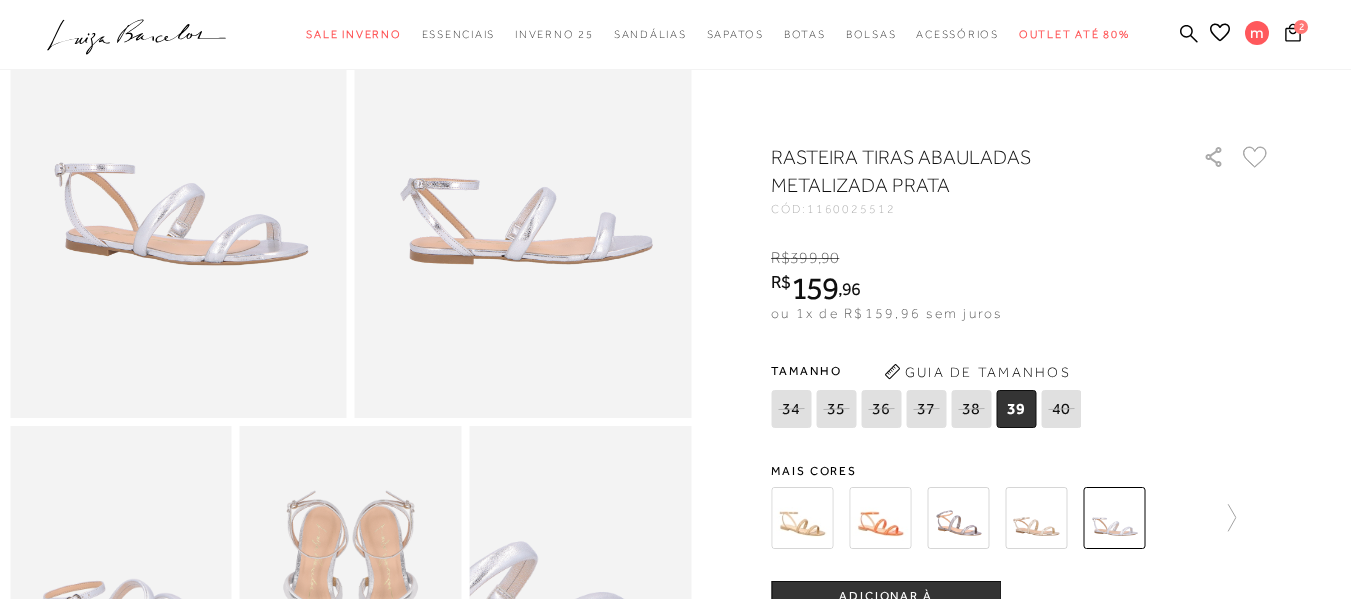 scroll, scrollTop: 300, scrollLeft: 0, axis: vertical 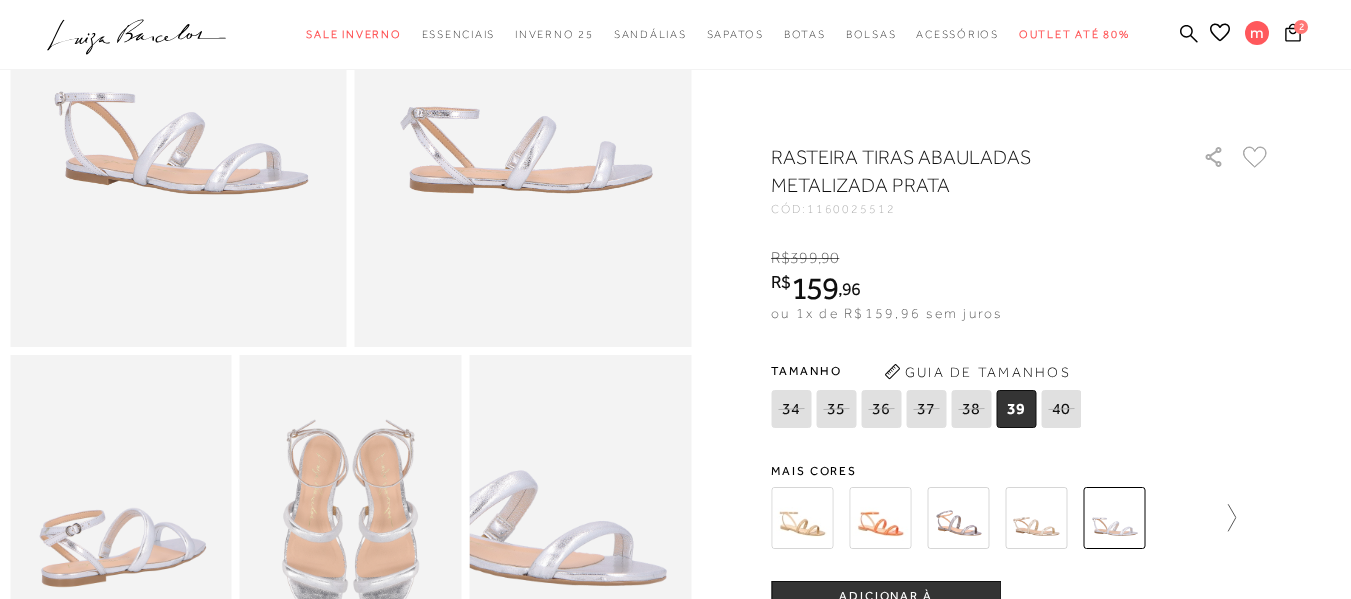 click 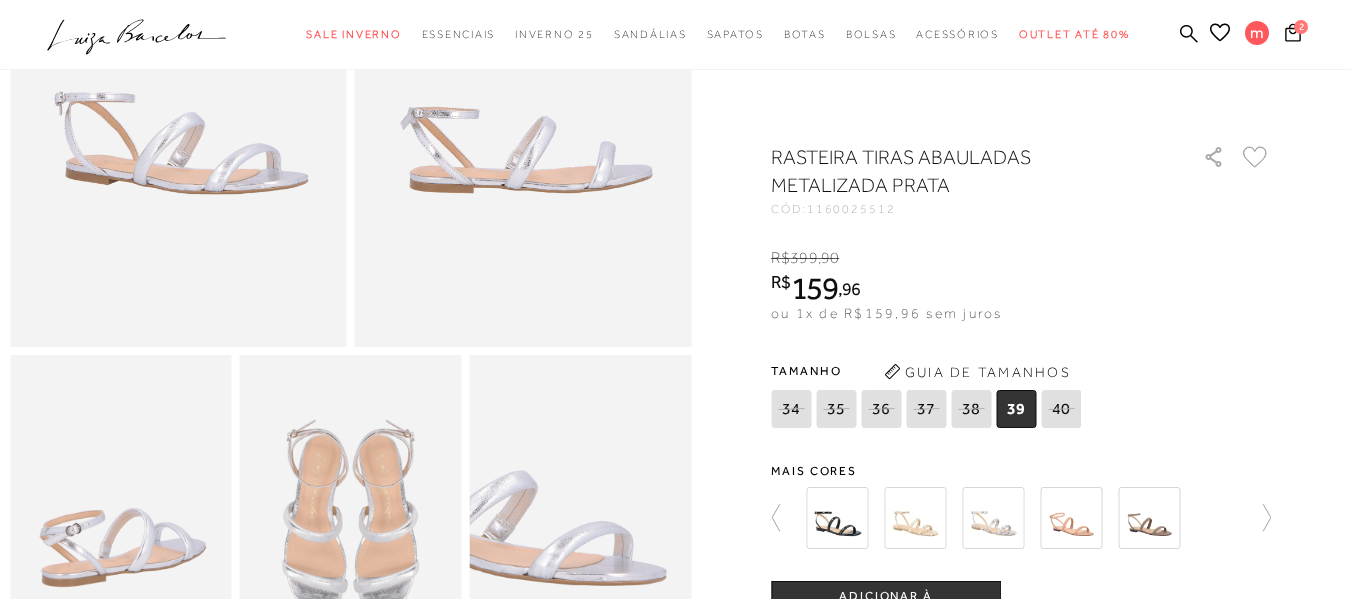 click at bounding box center (837, 518) 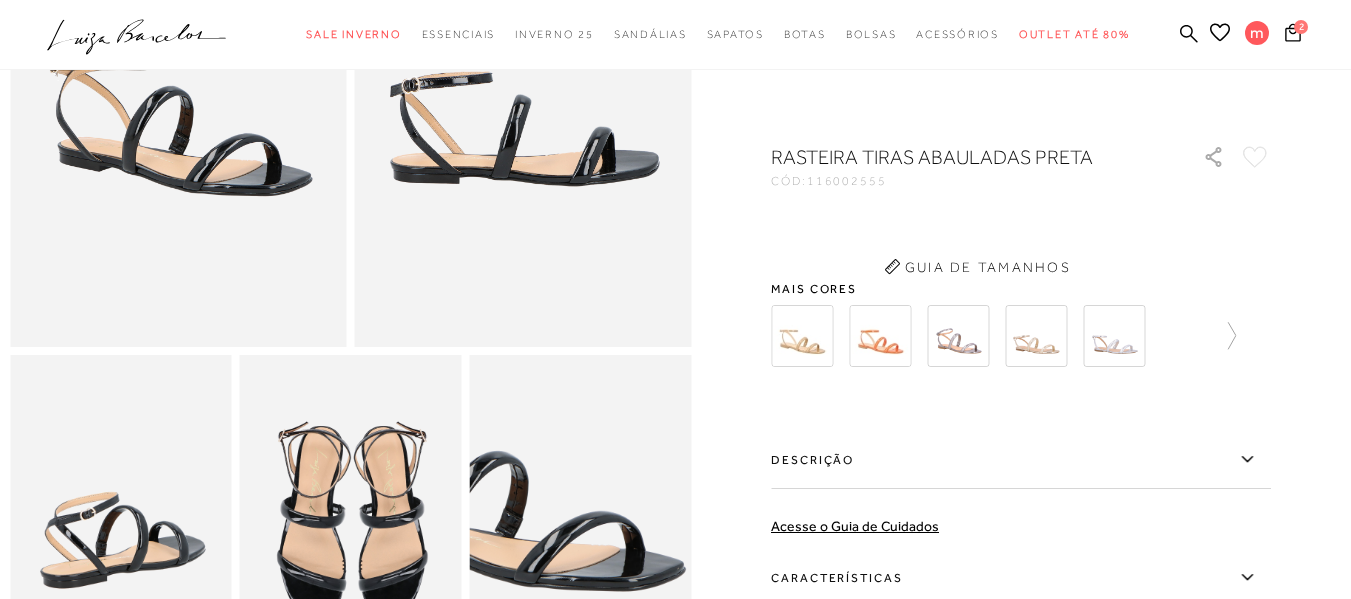 scroll, scrollTop: 0, scrollLeft: 0, axis: both 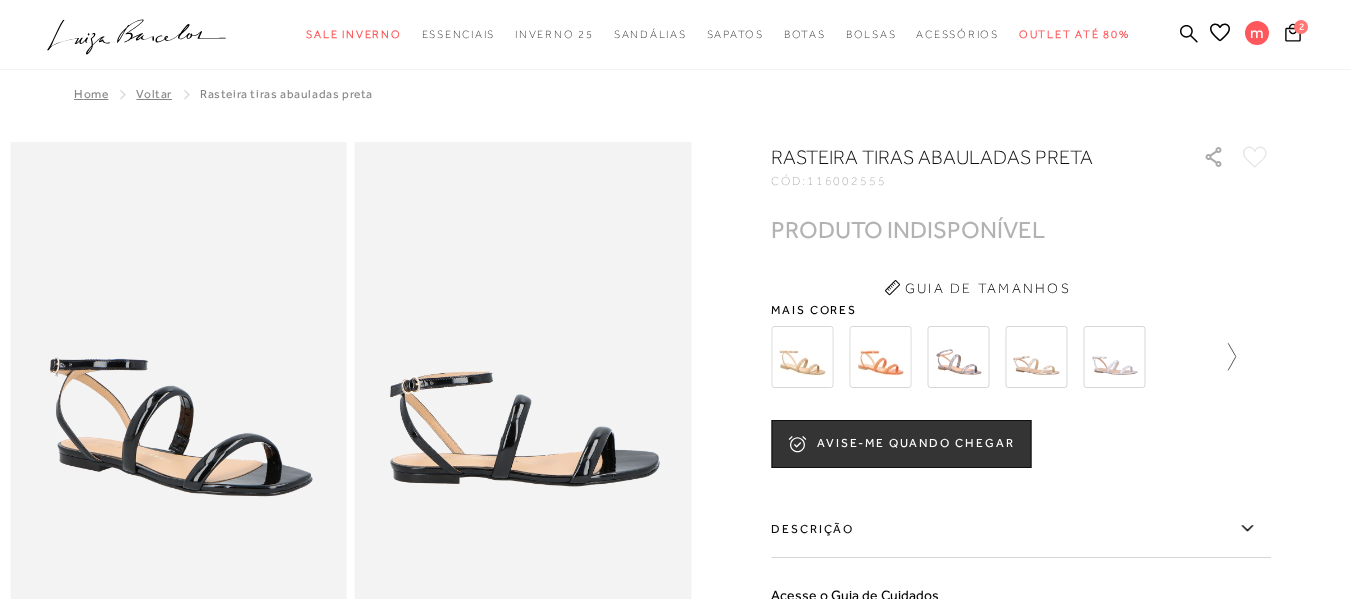 click 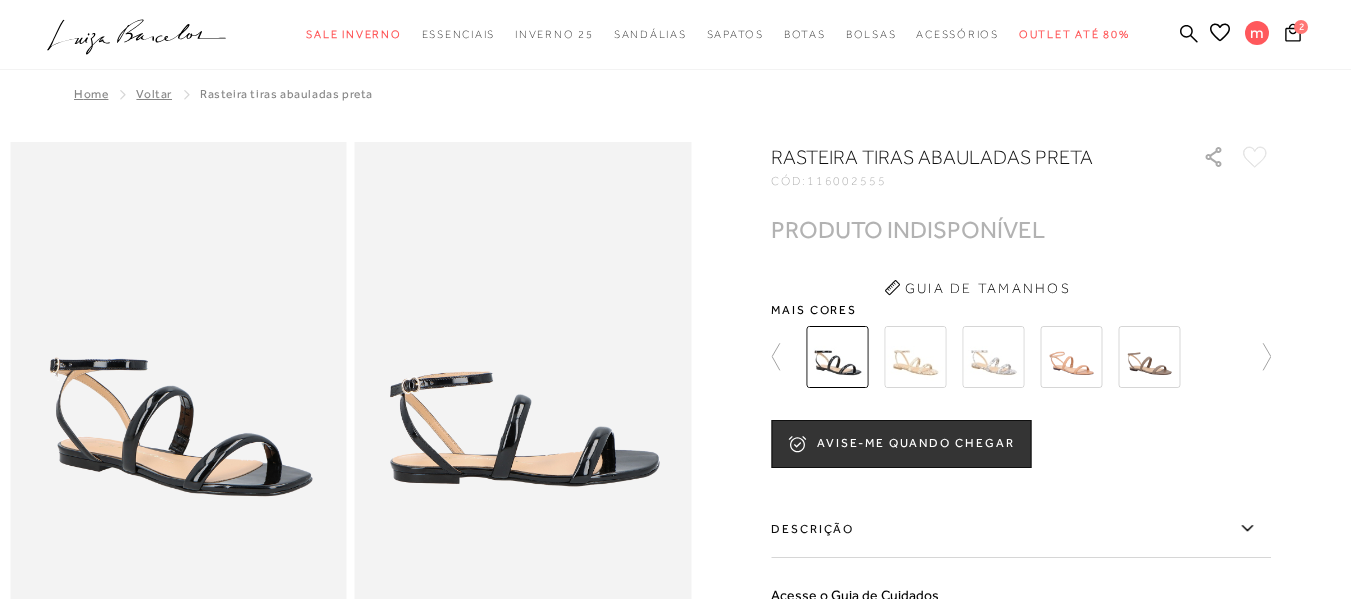 click at bounding box center (1149, 357) 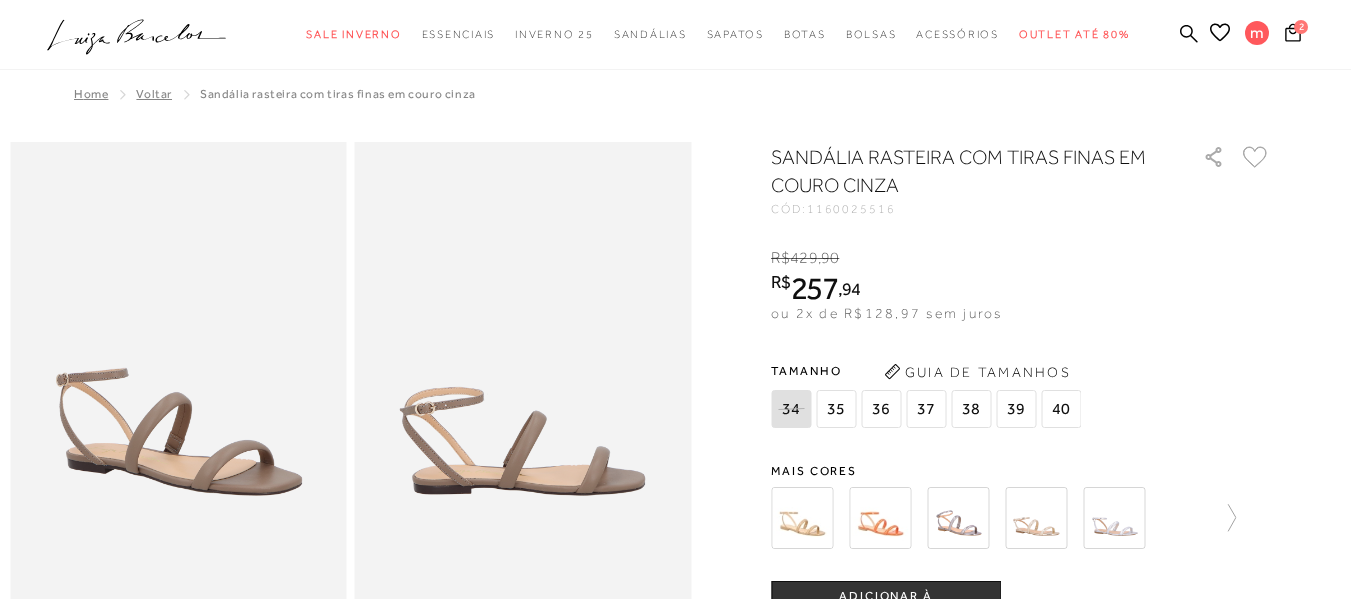 scroll, scrollTop: 0, scrollLeft: 0, axis: both 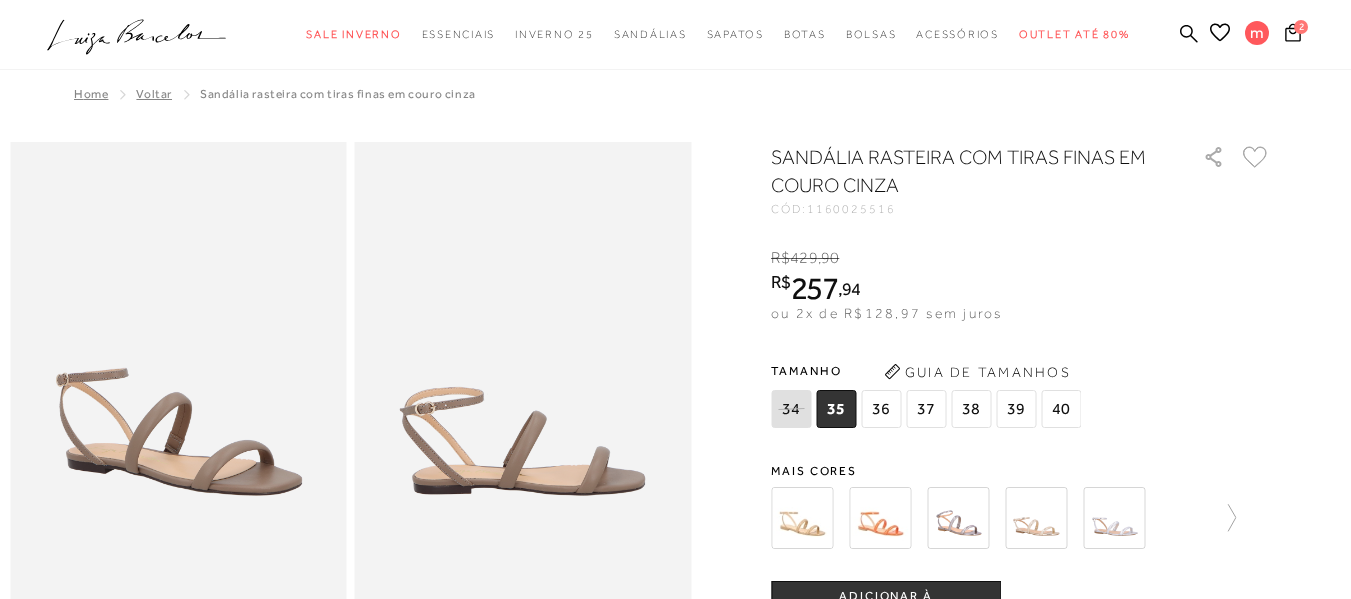 click at bounding box center [1036, 518] 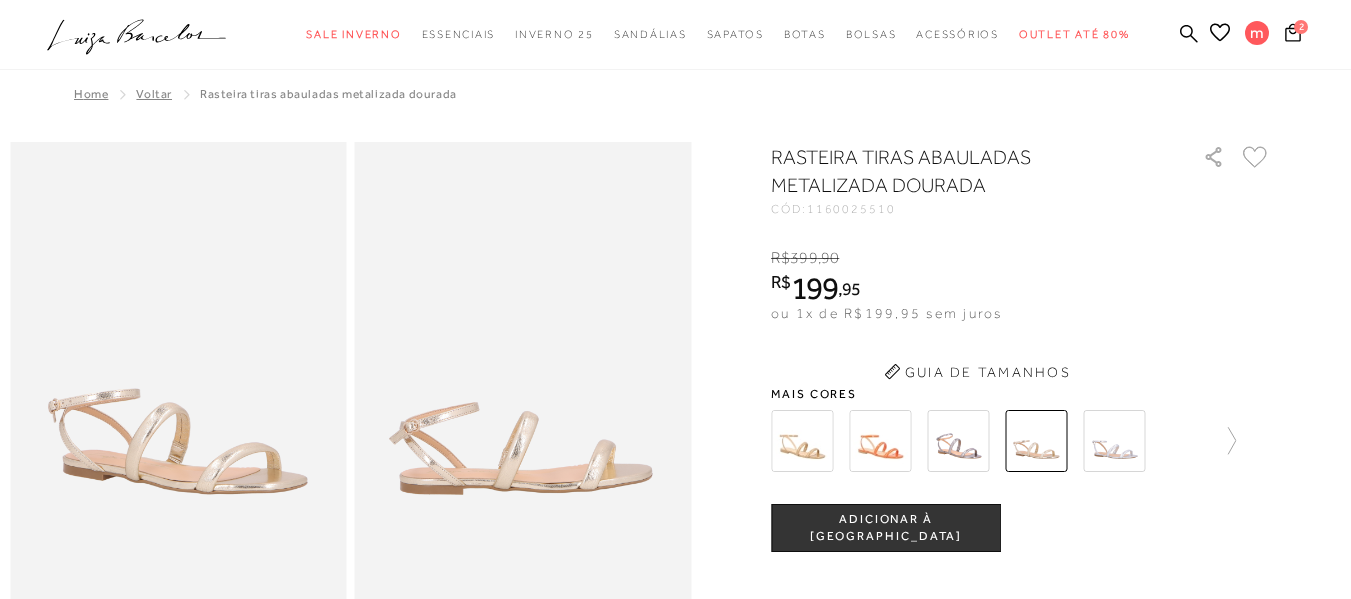 scroll, scrollTop: 0, scrollLeft: 0, axis: both 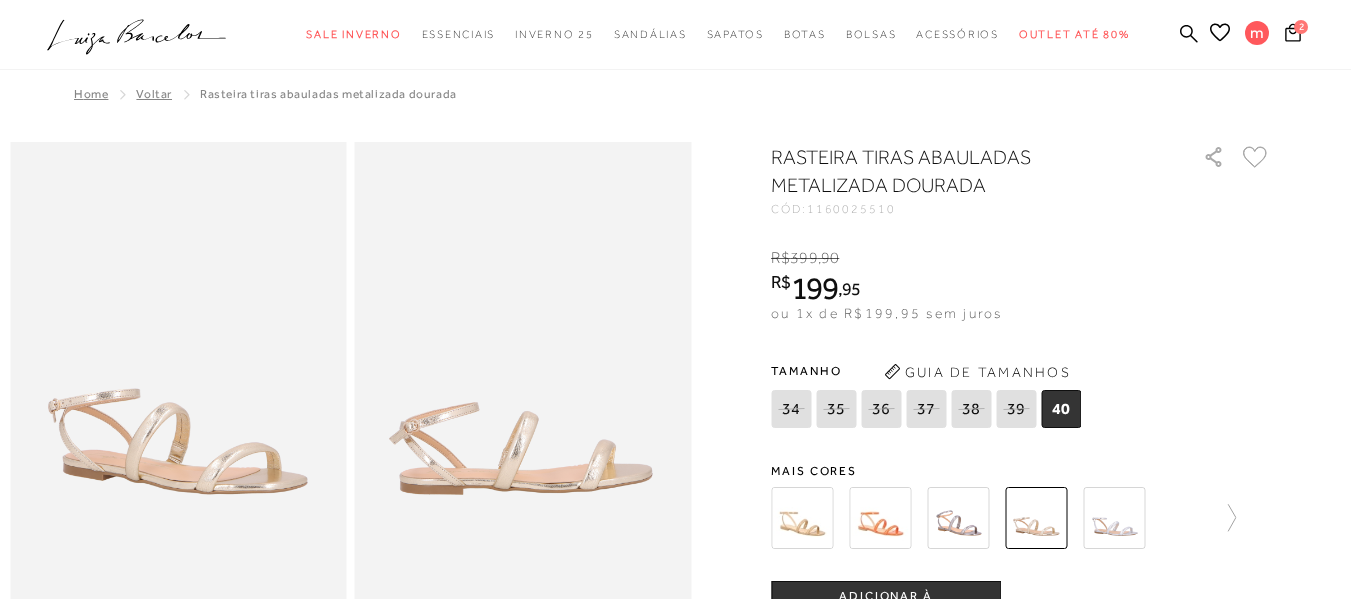 click at bounding box center (958, 518) 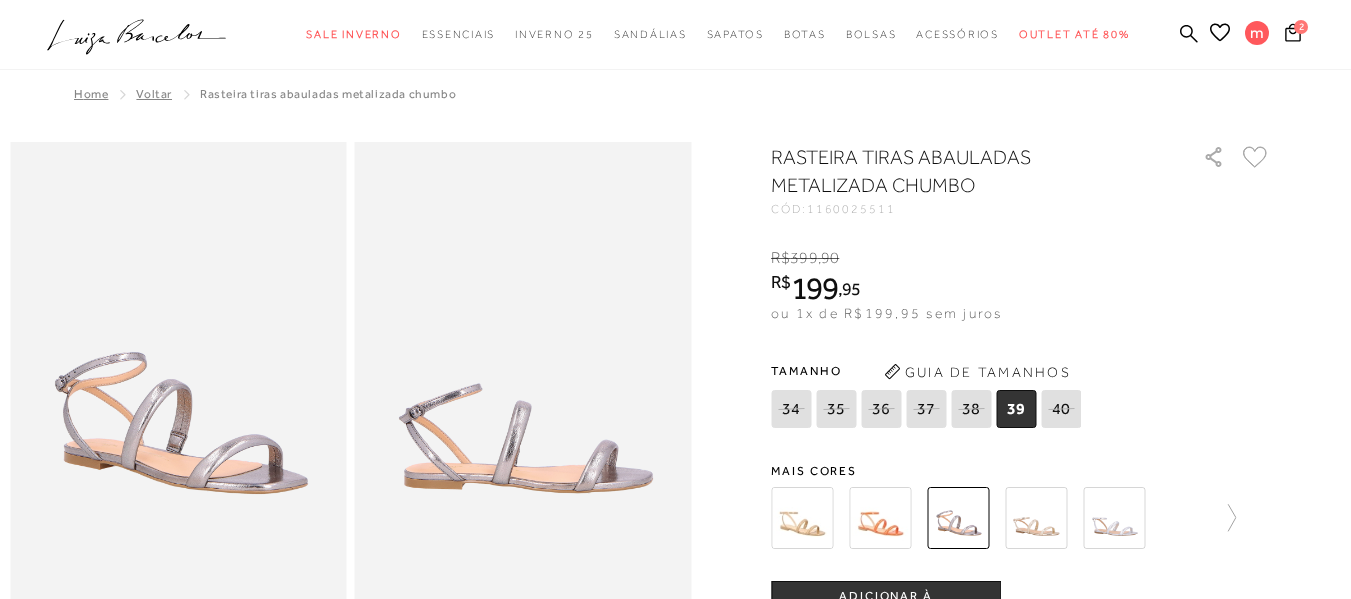 scroll, scrollTop: 0, scrollLeft: 0, axis: both 